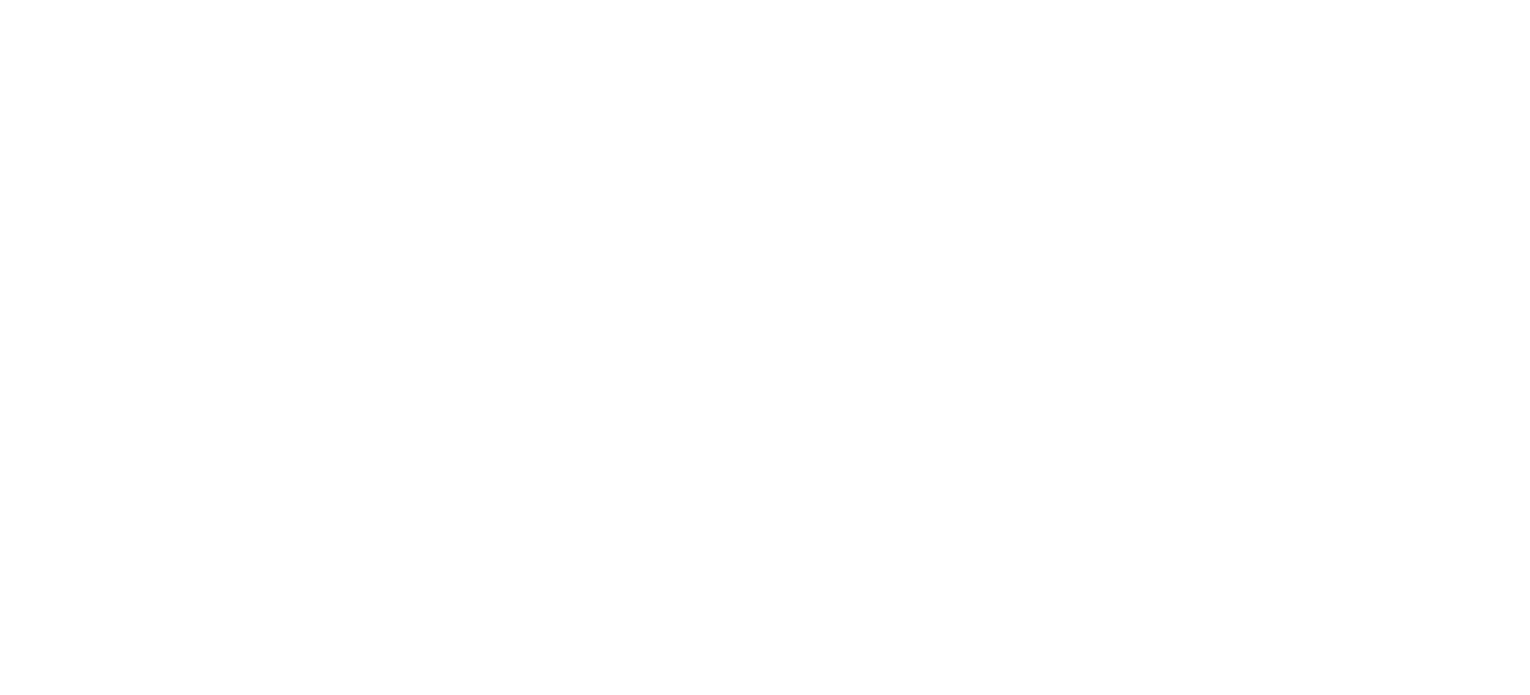 scroll, scrollTop: 0, scrollLeft: 0, axis: both 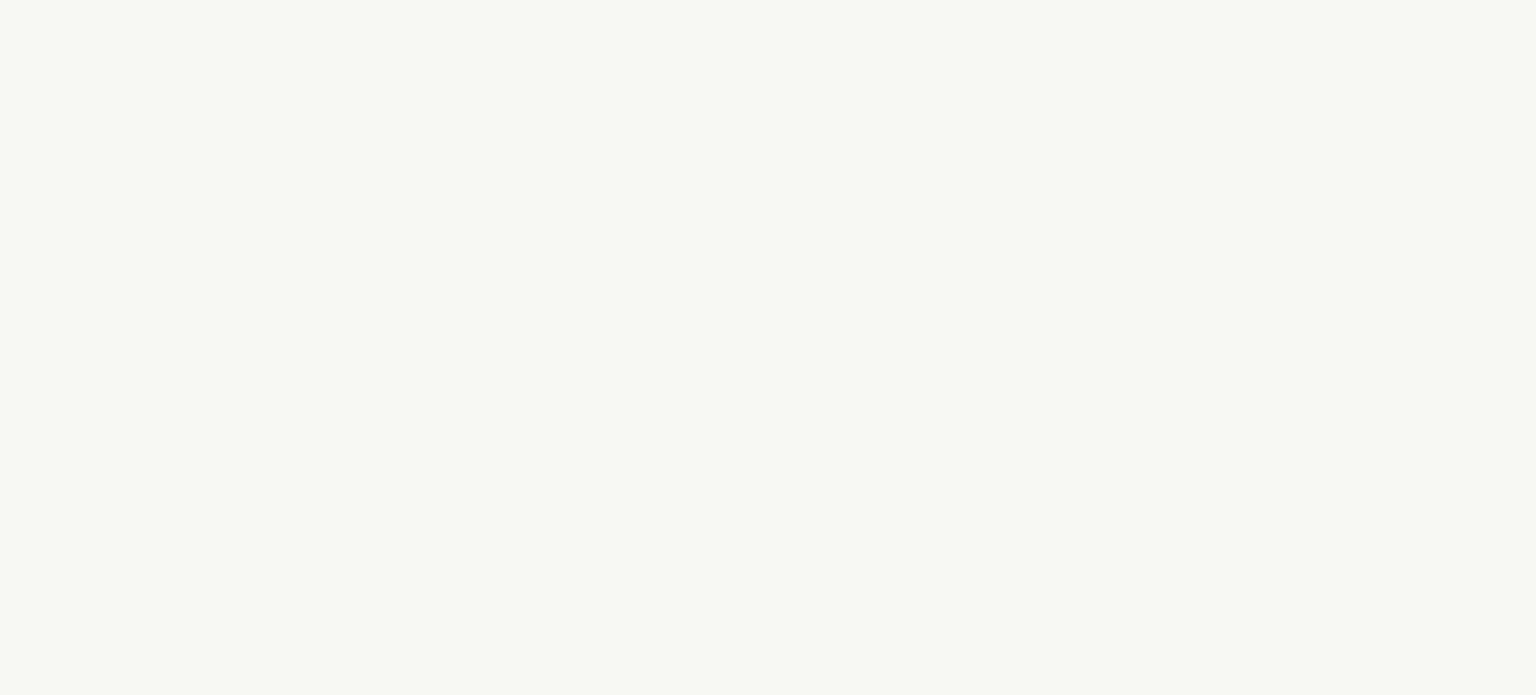 select on "US" 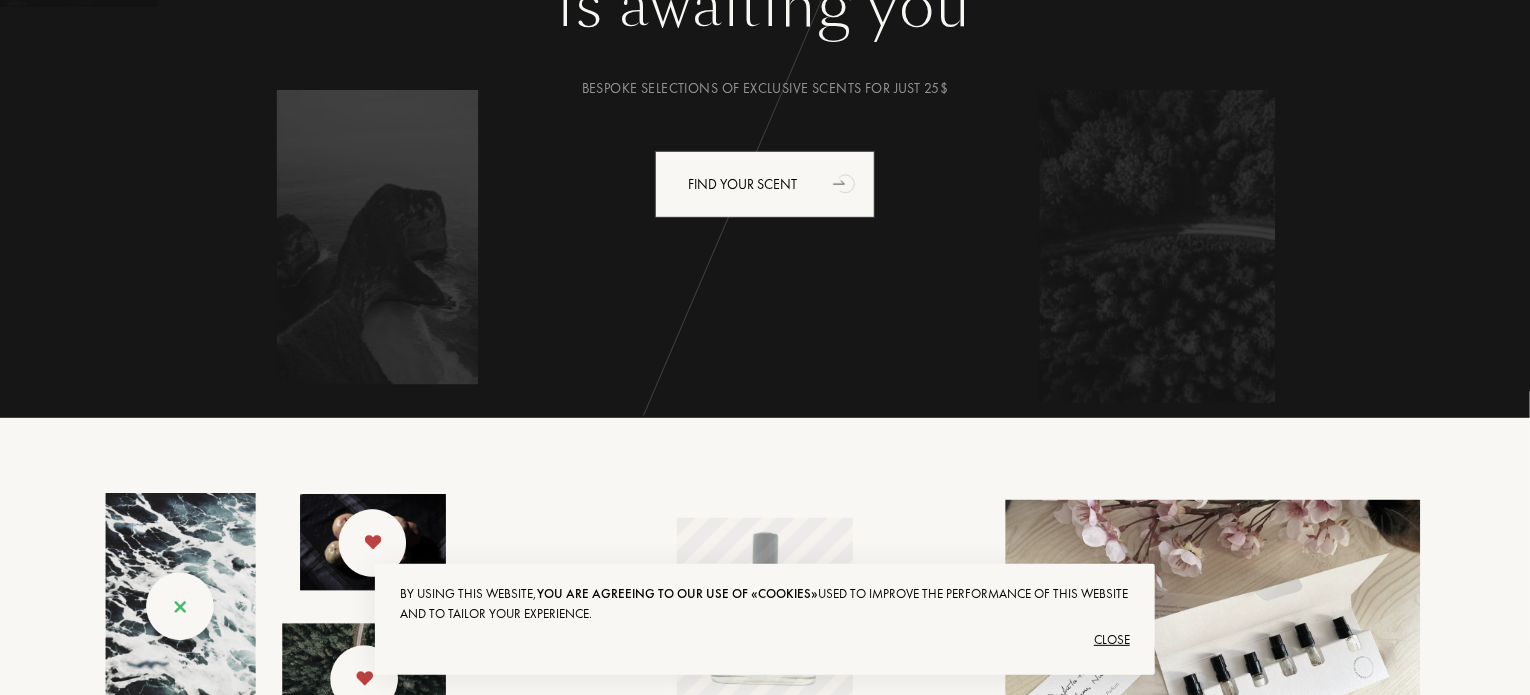 scroll, scrollTop: 0, scrollLeft: 0, axis: both 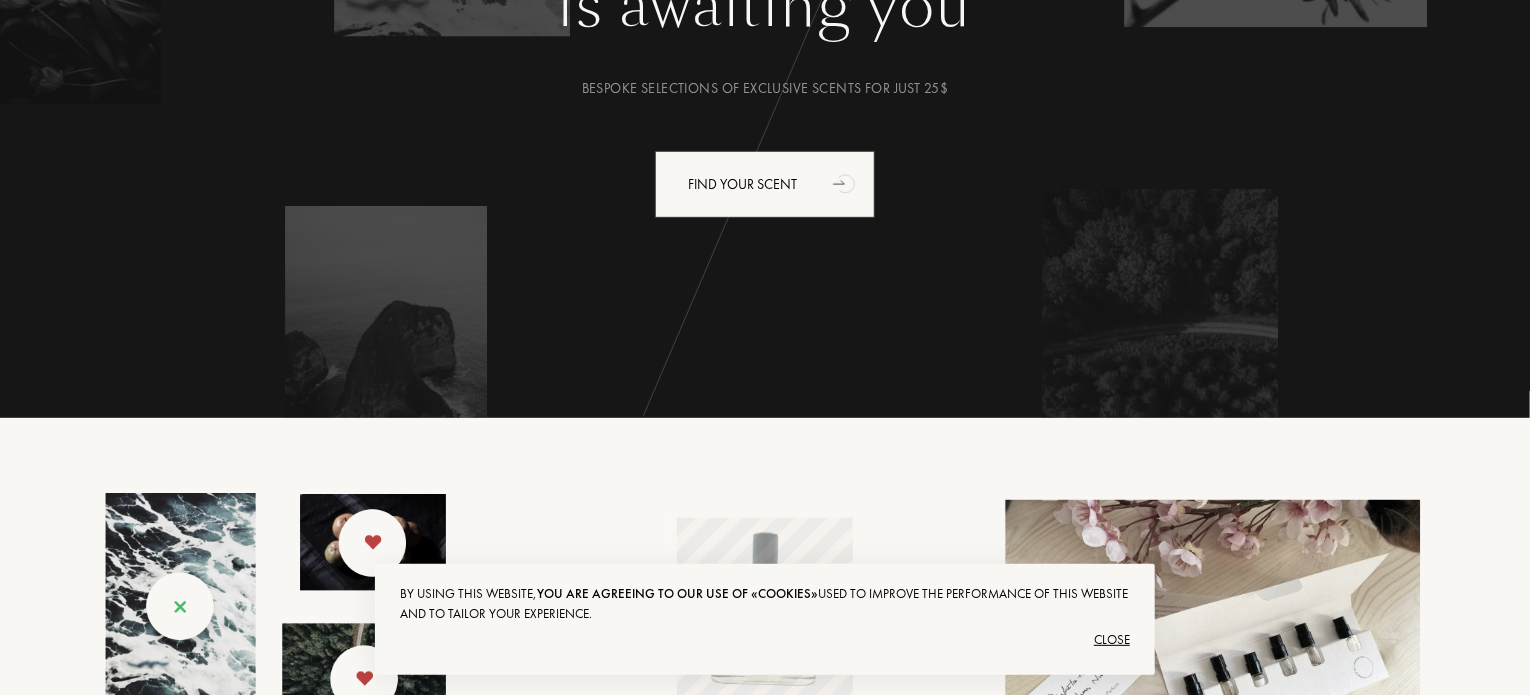 click on "Close" at bounding box center (765, 640) 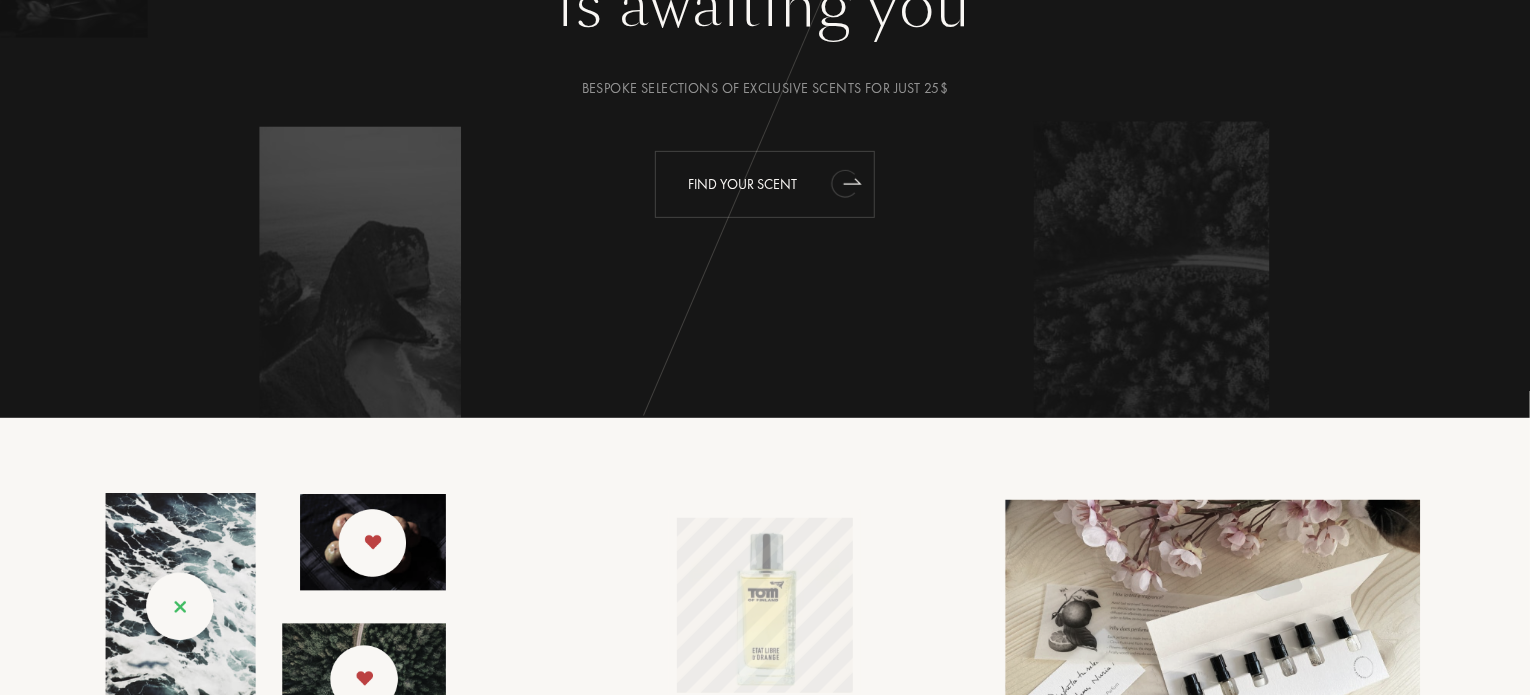 click on "Find your scent" at bounding box center [765, 184] 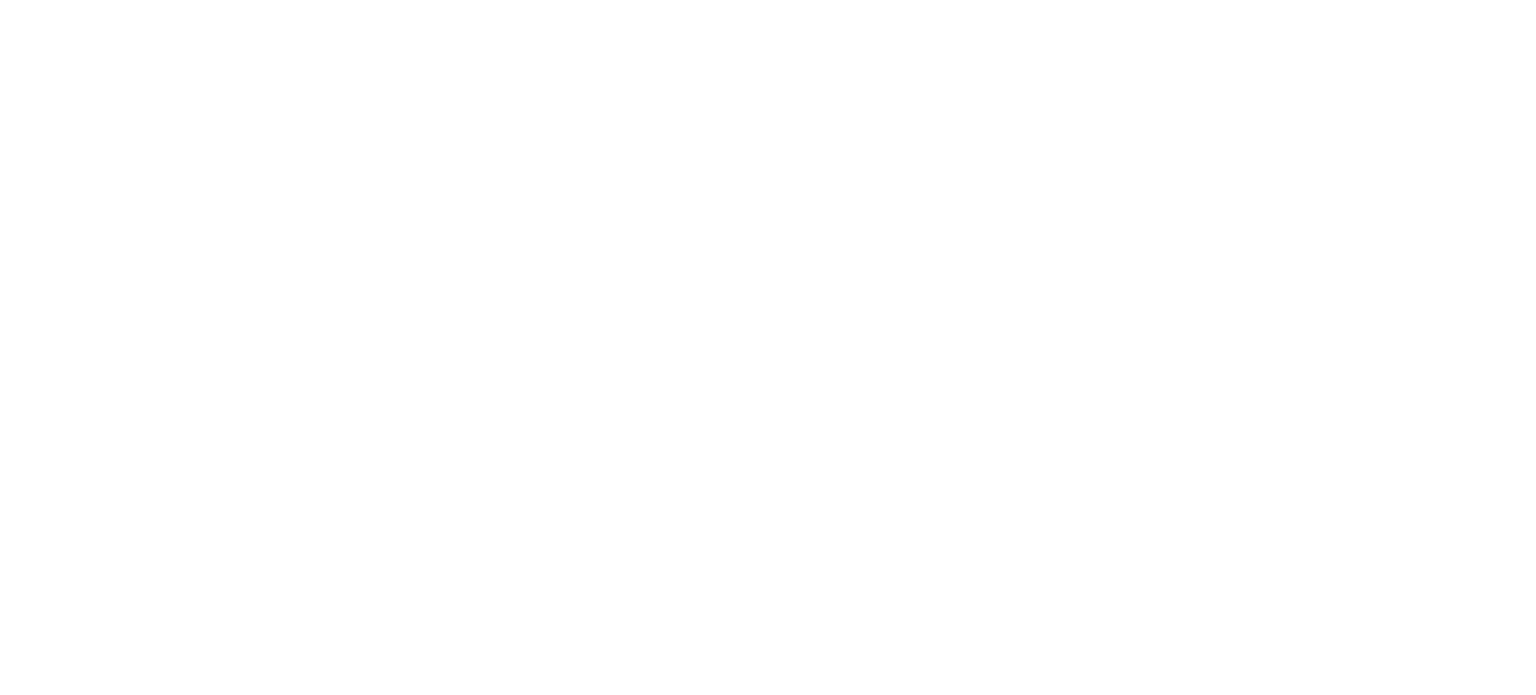 scroll, scrollTop: 0, scrollLeft: 0, axis: both 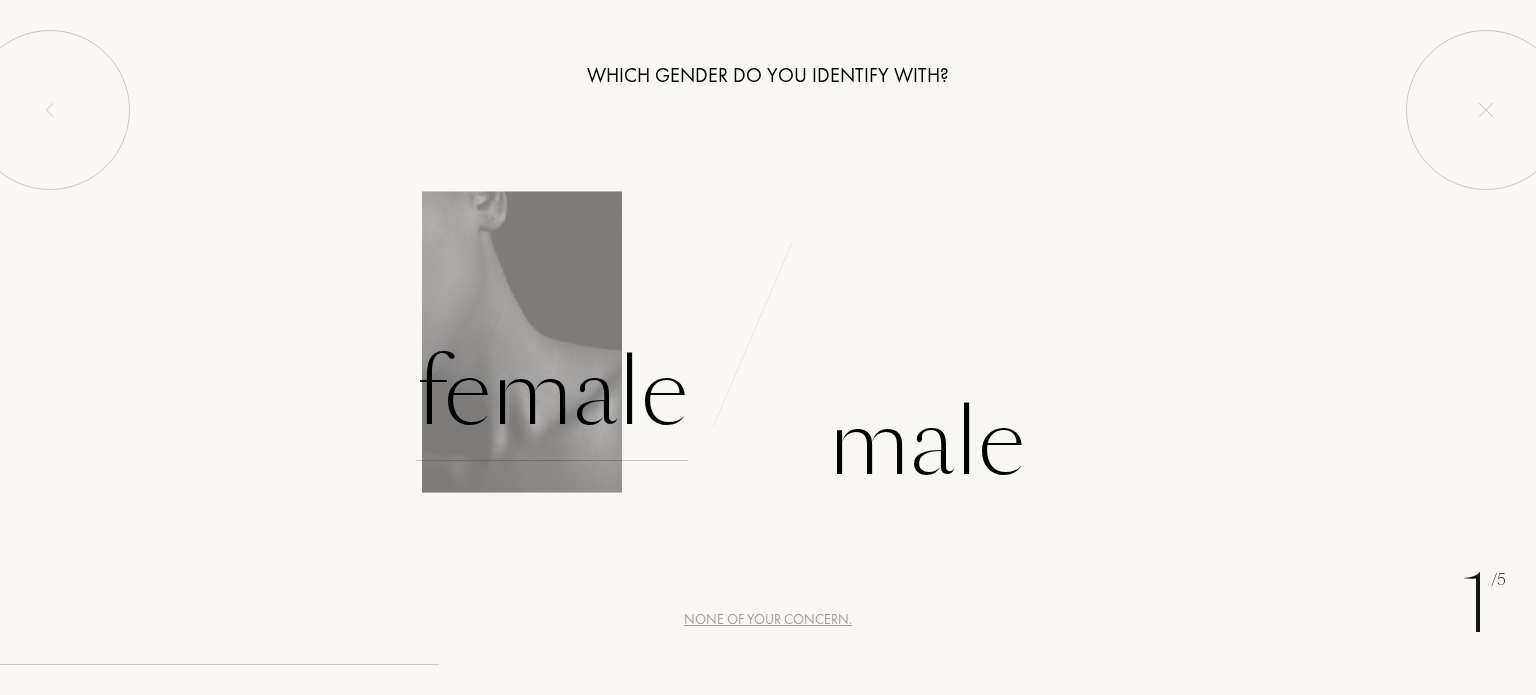 click on "Female" at bounding box center (552, 393) 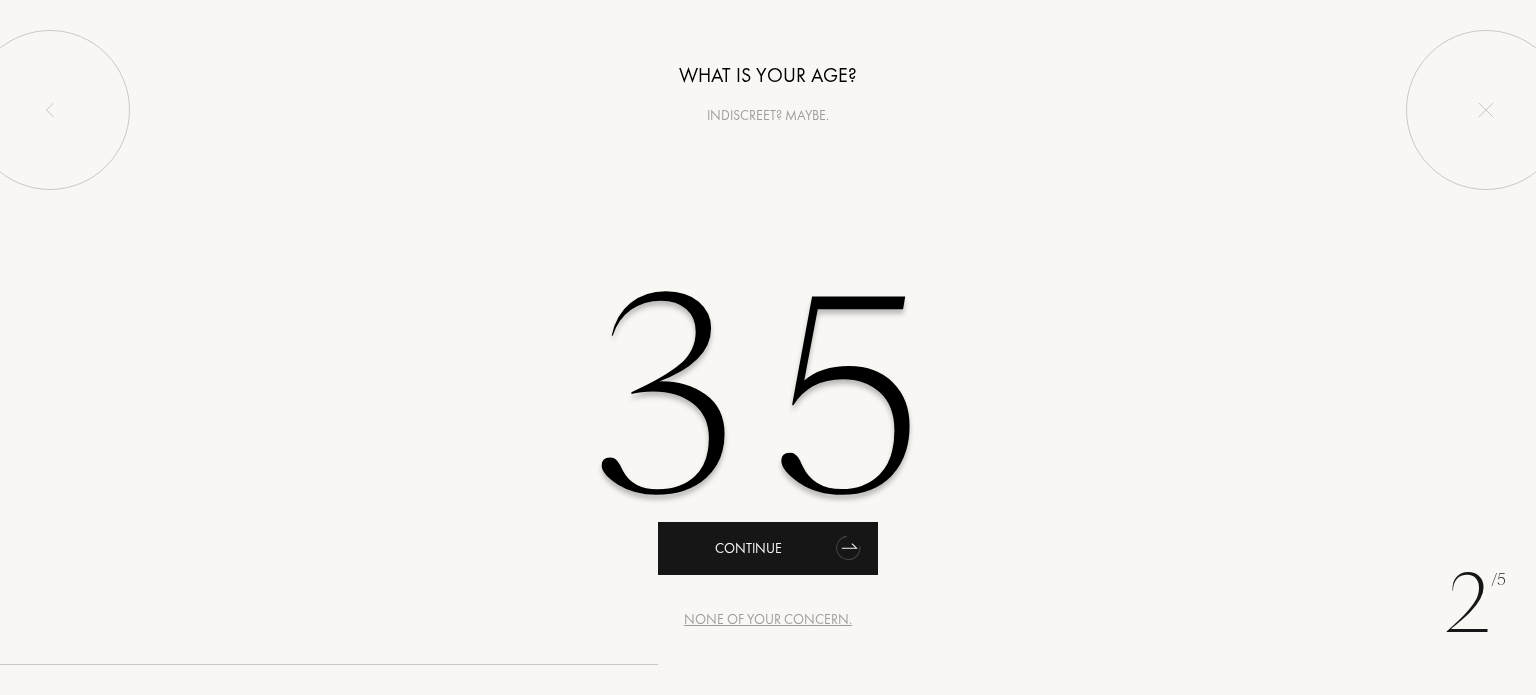 type on "35" 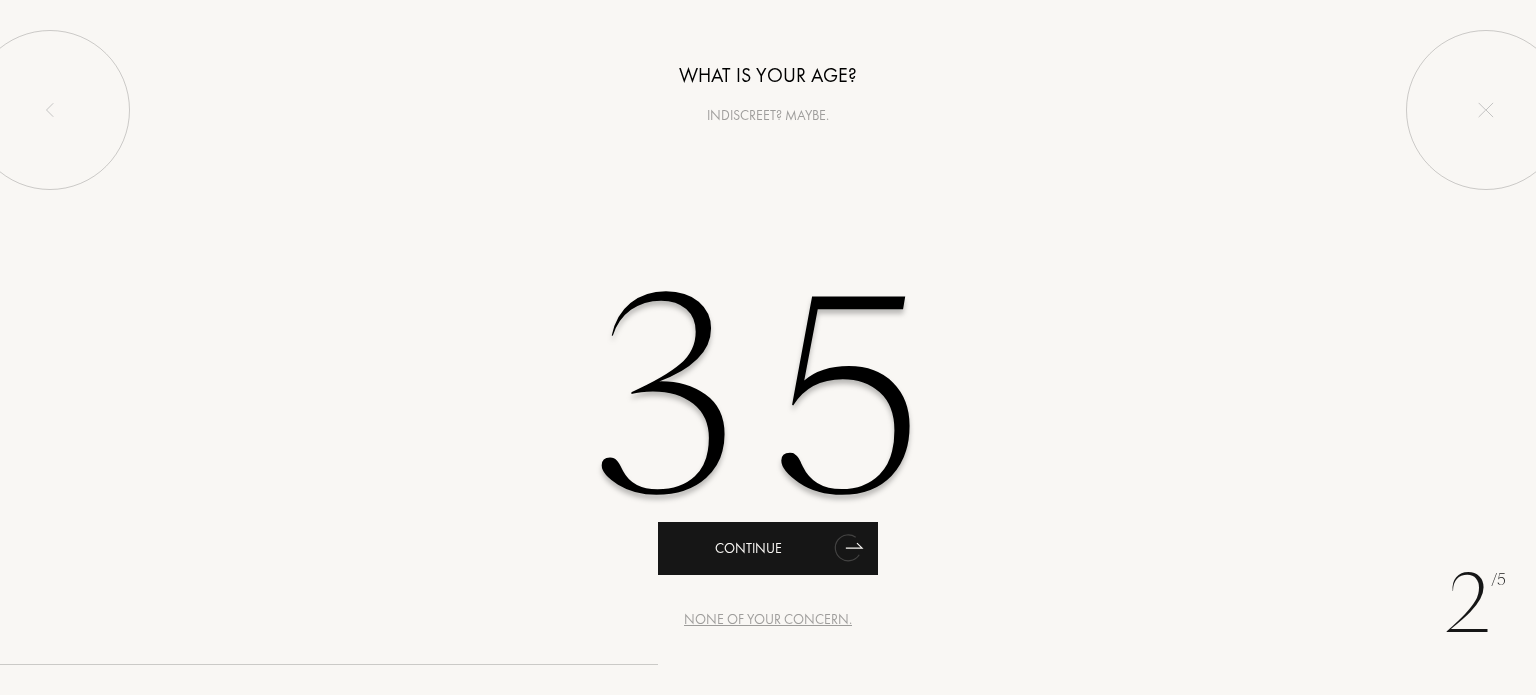 click on "Continue" at bounding box center [768, 548] 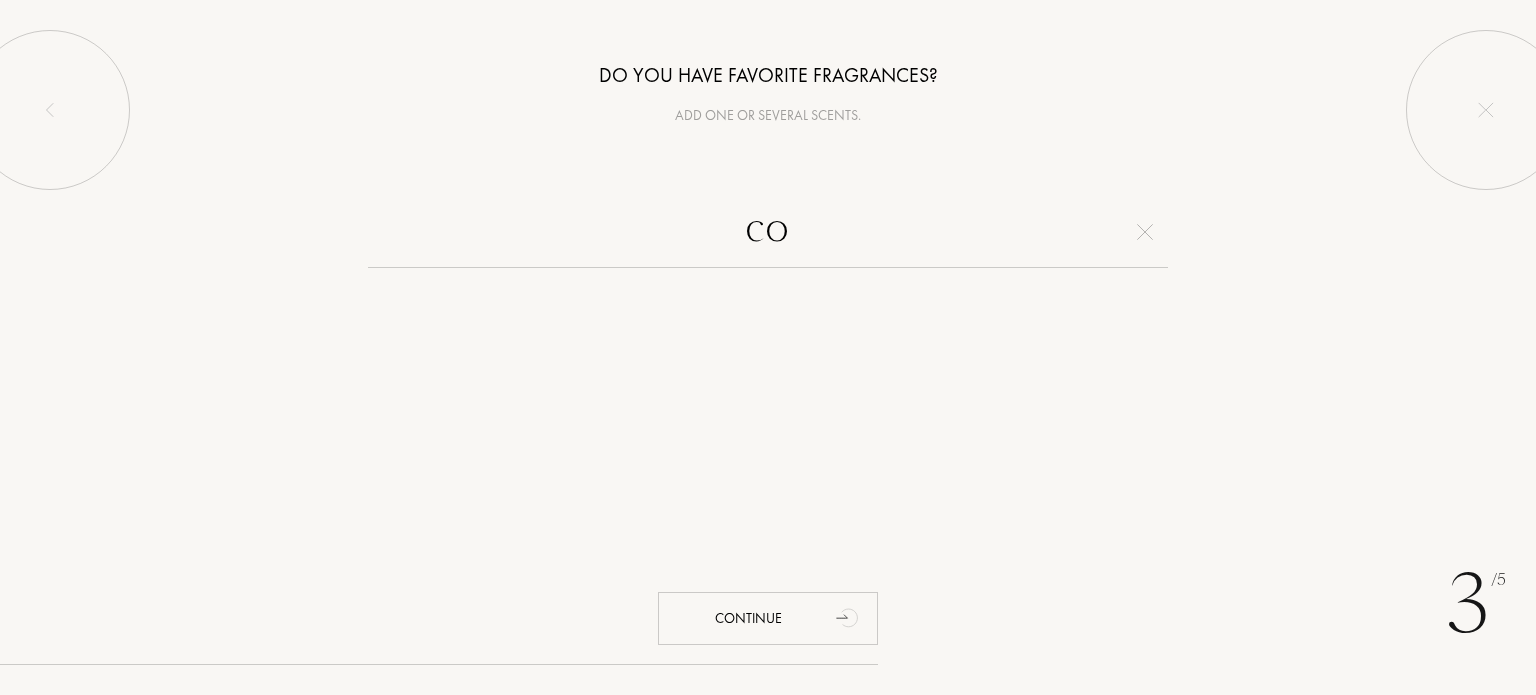 type on "c" 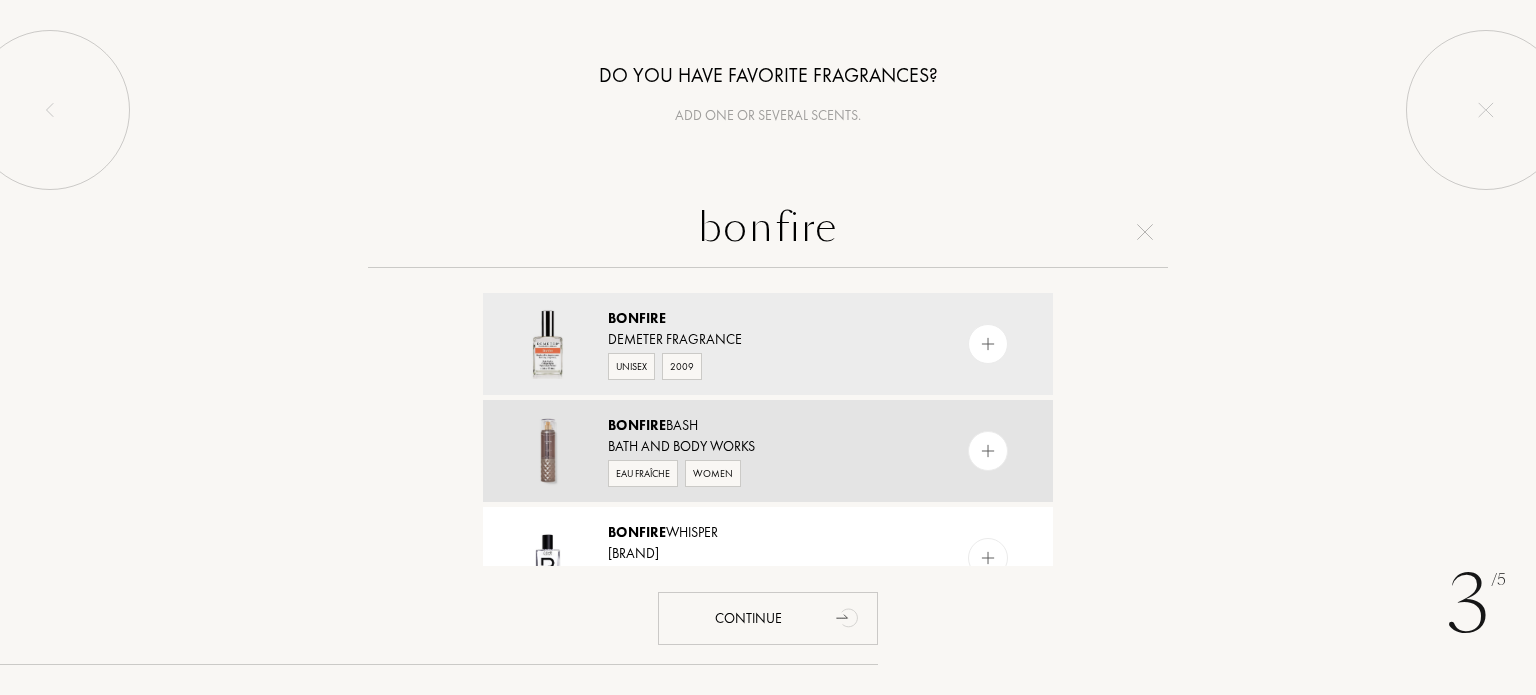 type on "bonfire" 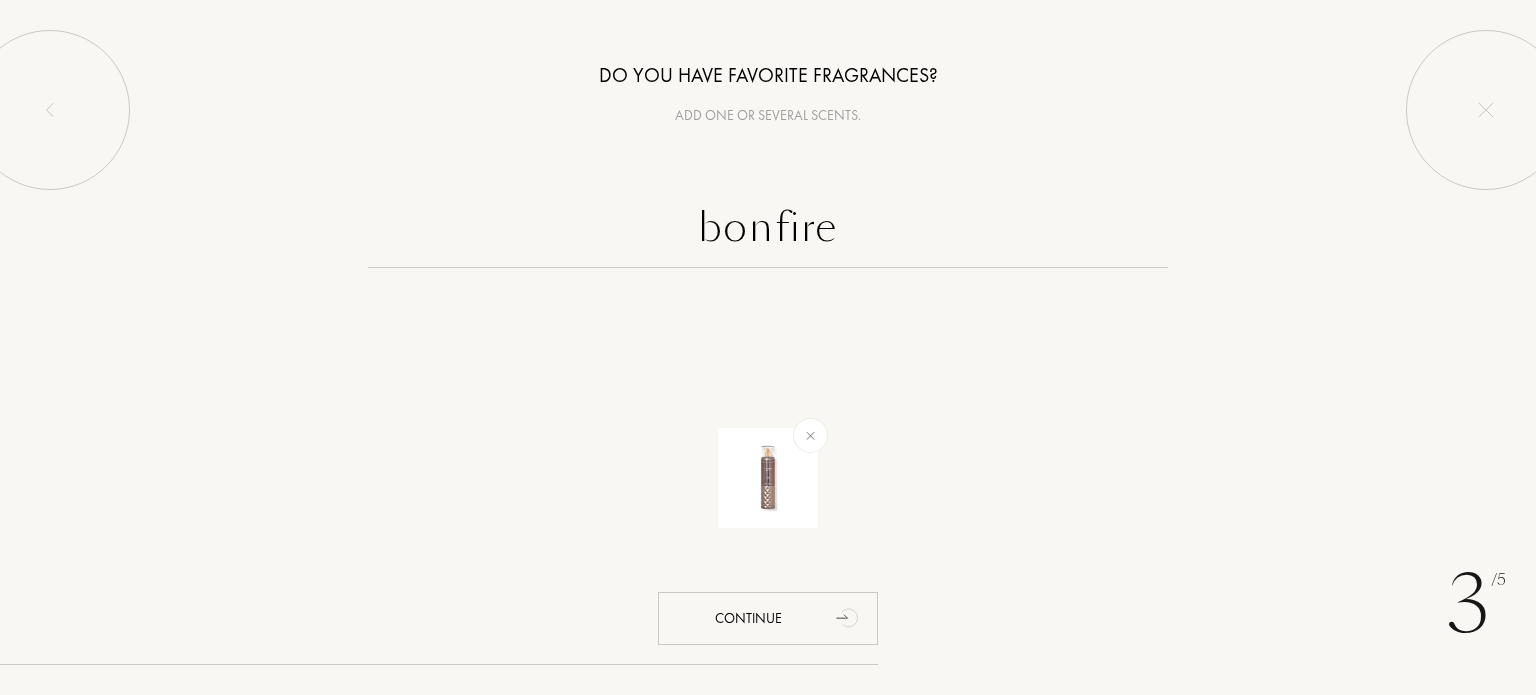 type 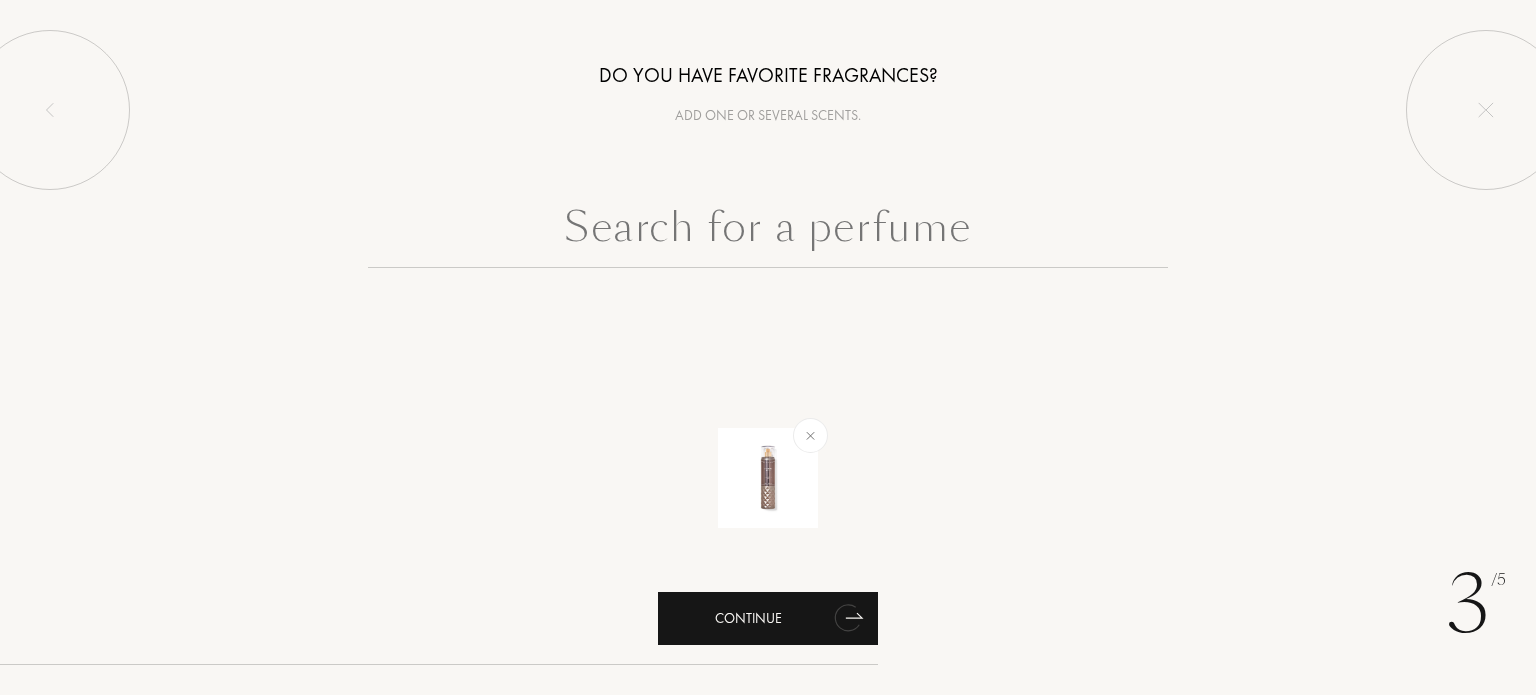 click on "Continue" at bounding box center [768, 618] 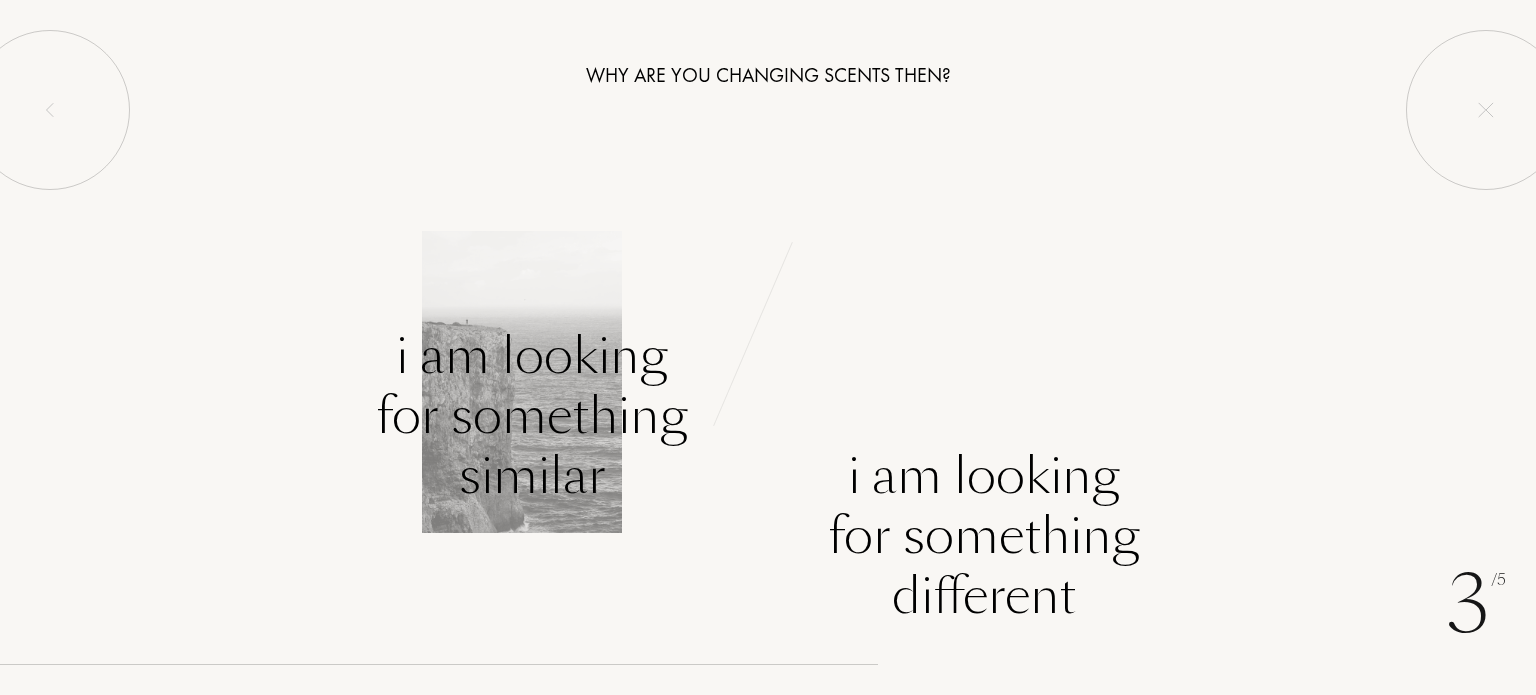 click on "I am looking
for something
similar" at bounding box center (532, 416) 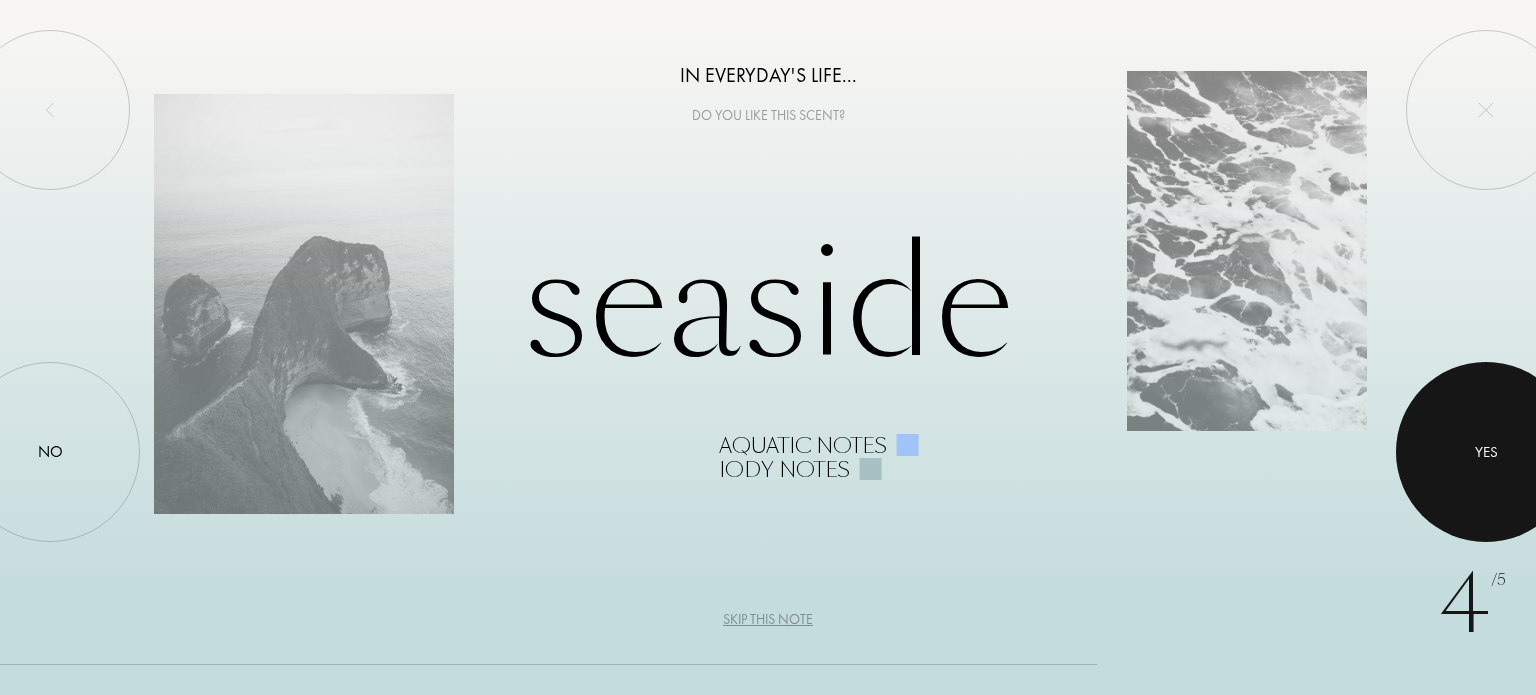 click at bounding box center (1486, 452) 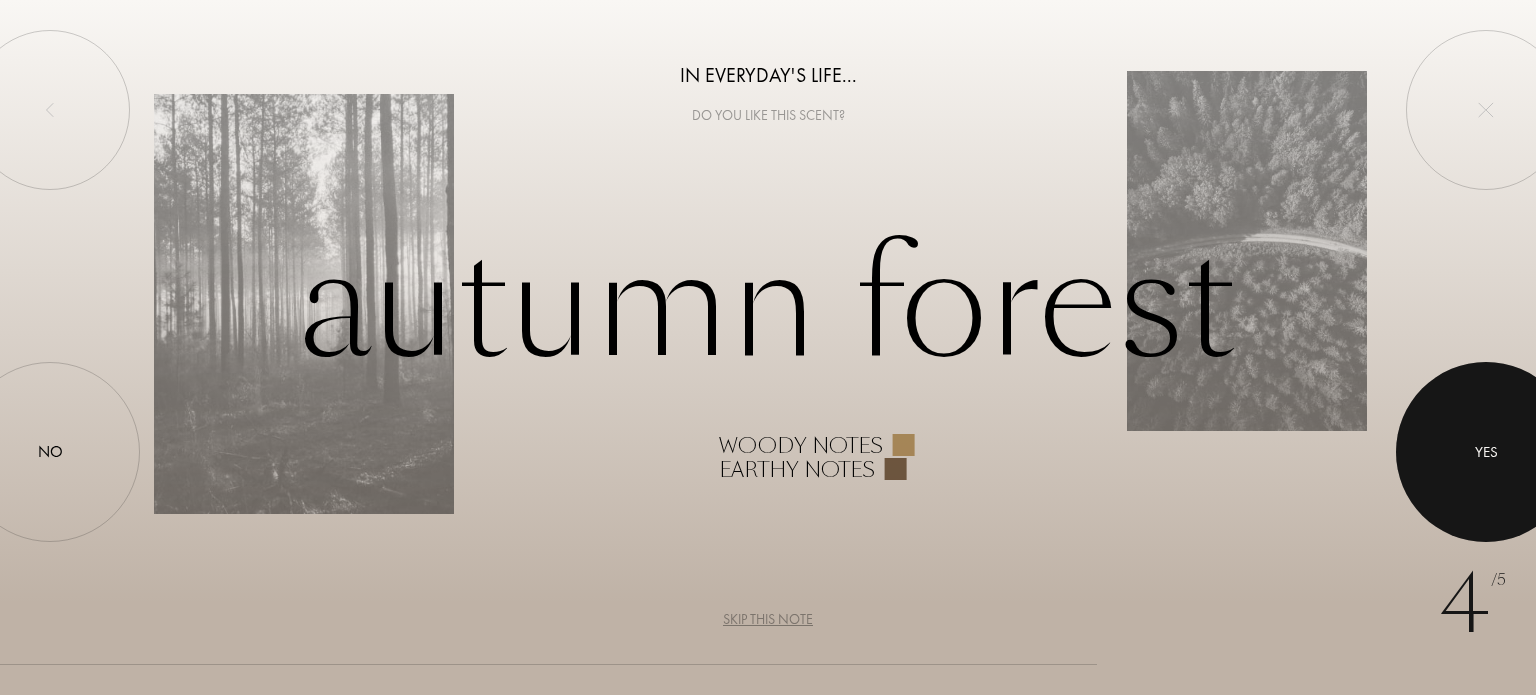 click at bounding box center (1486, 452) 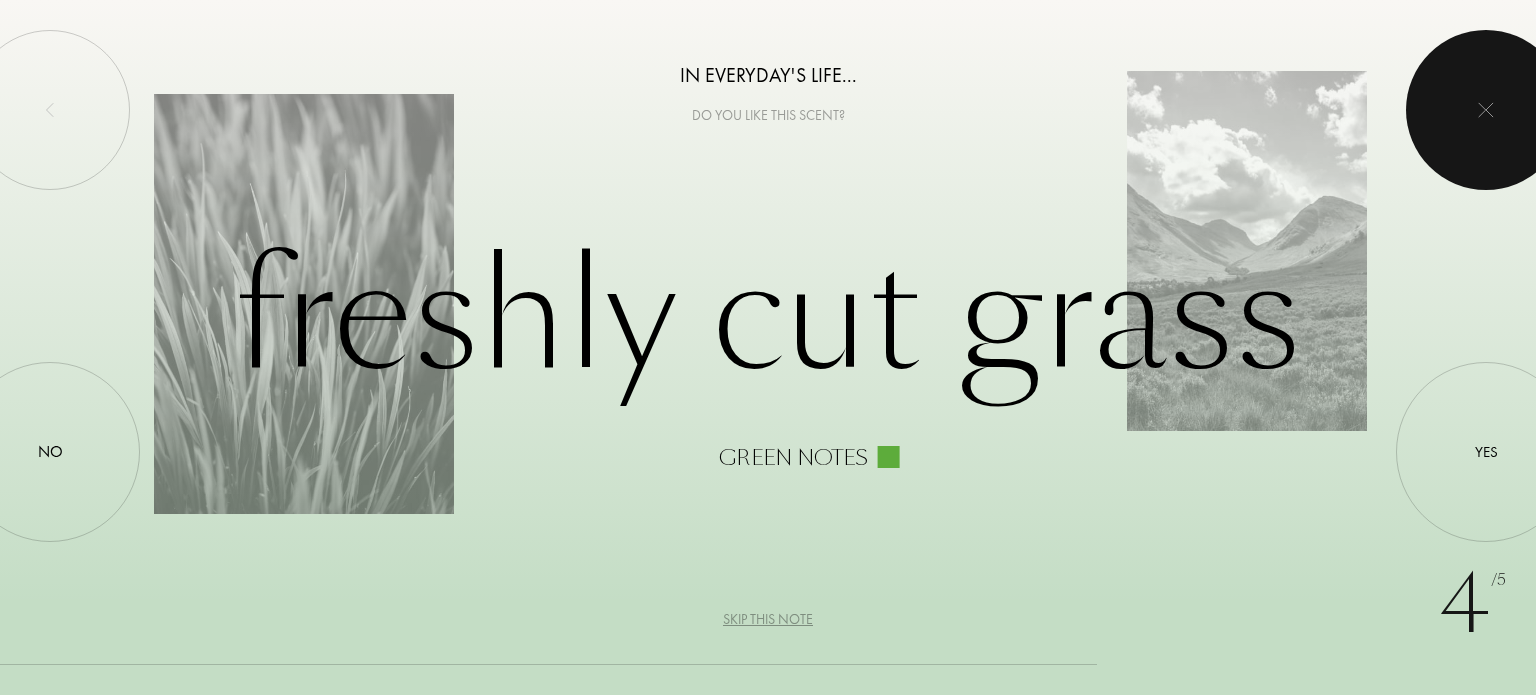 click at bounding box center [1486, 110] 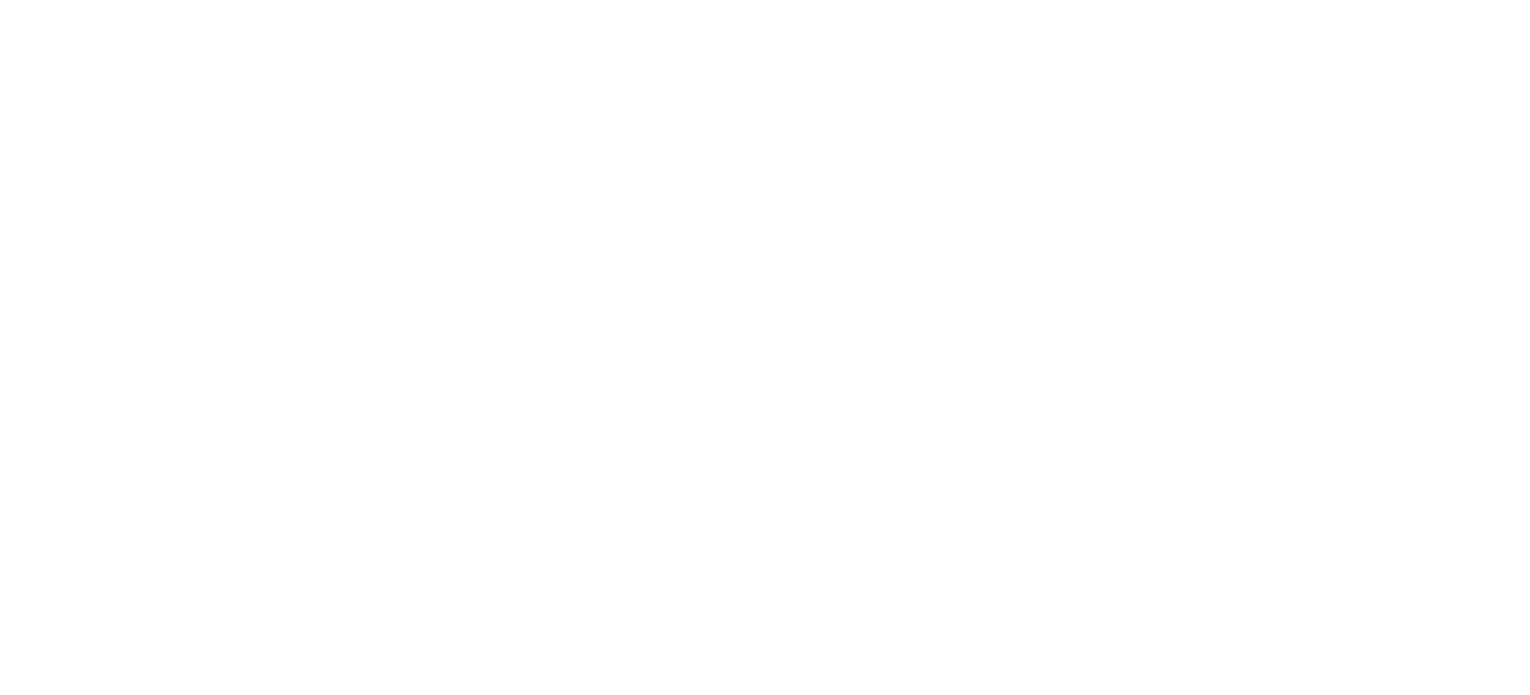 select on "US" 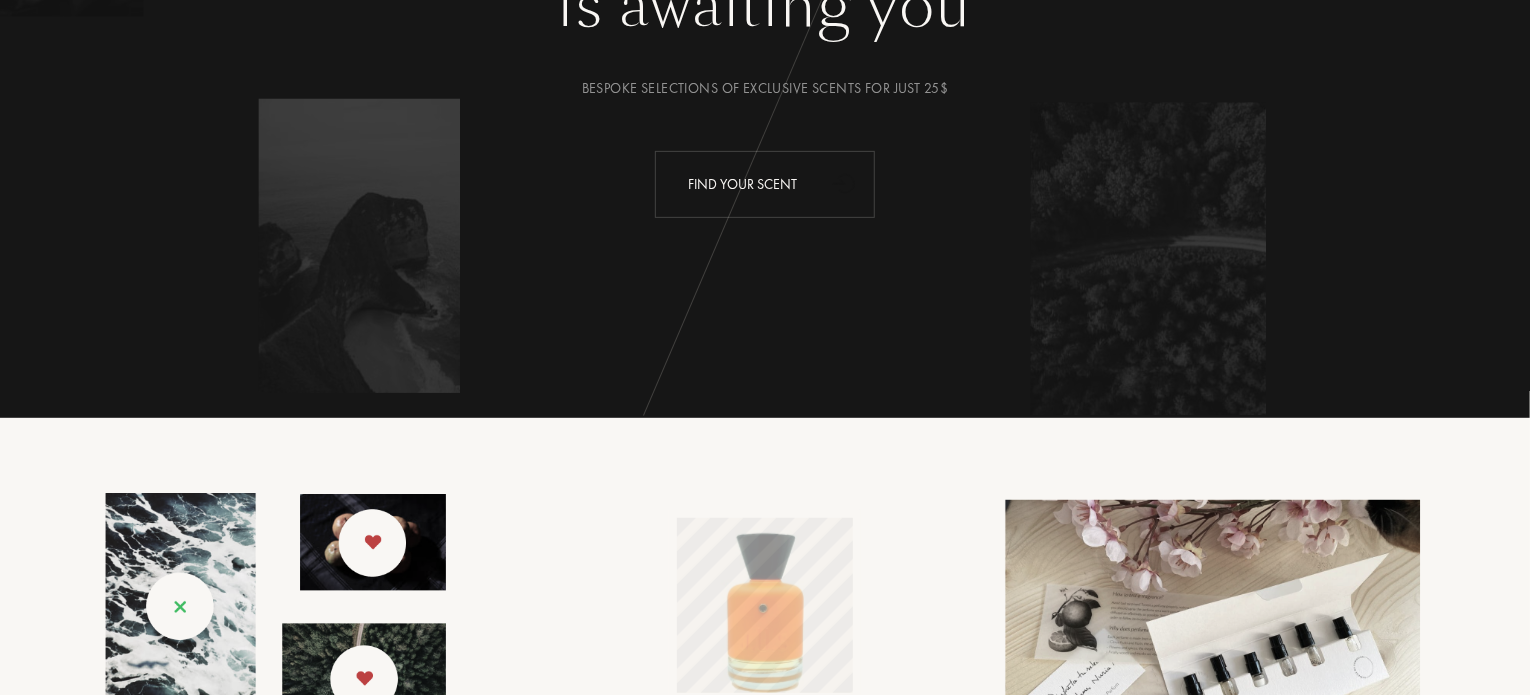 scroll, scrollTop: 0, scrollLeft: 0, axis: both 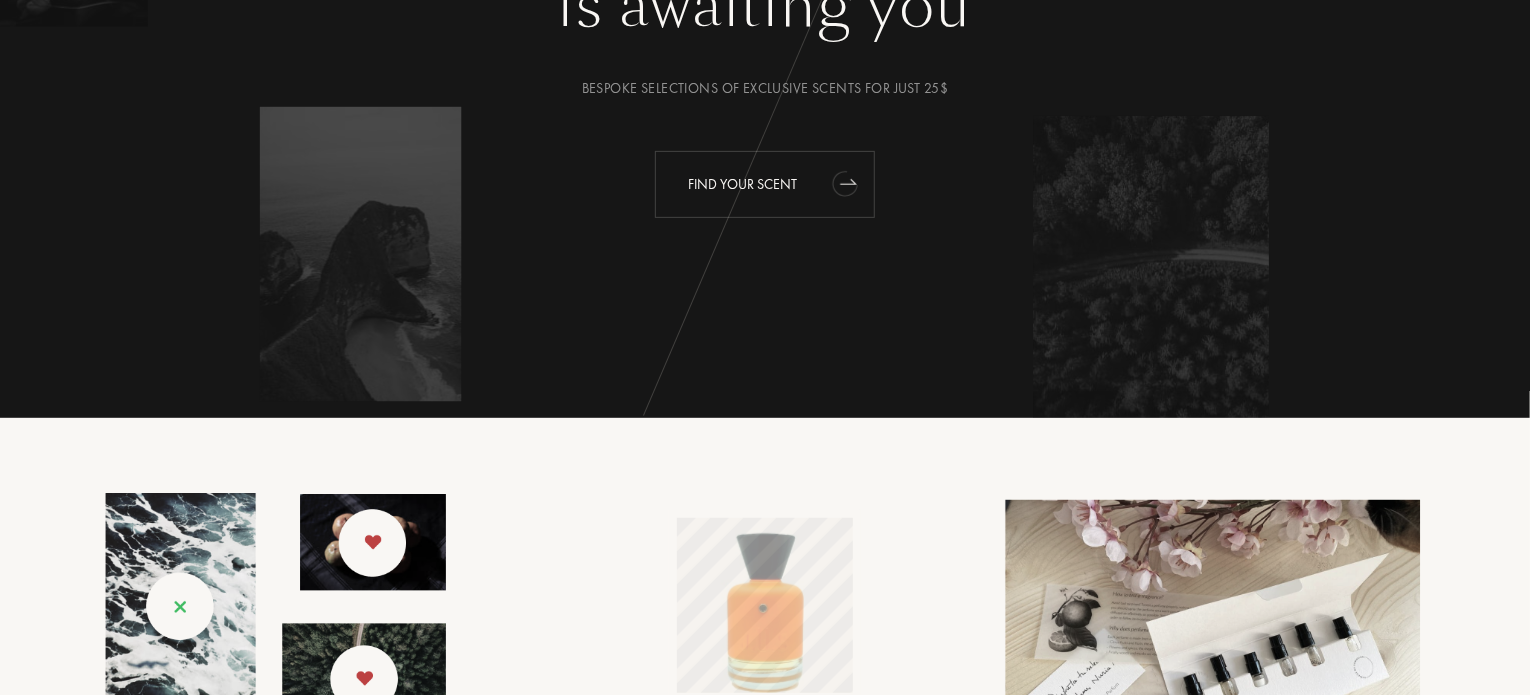 click on "Find your scent" at bounding box center (765, 184) 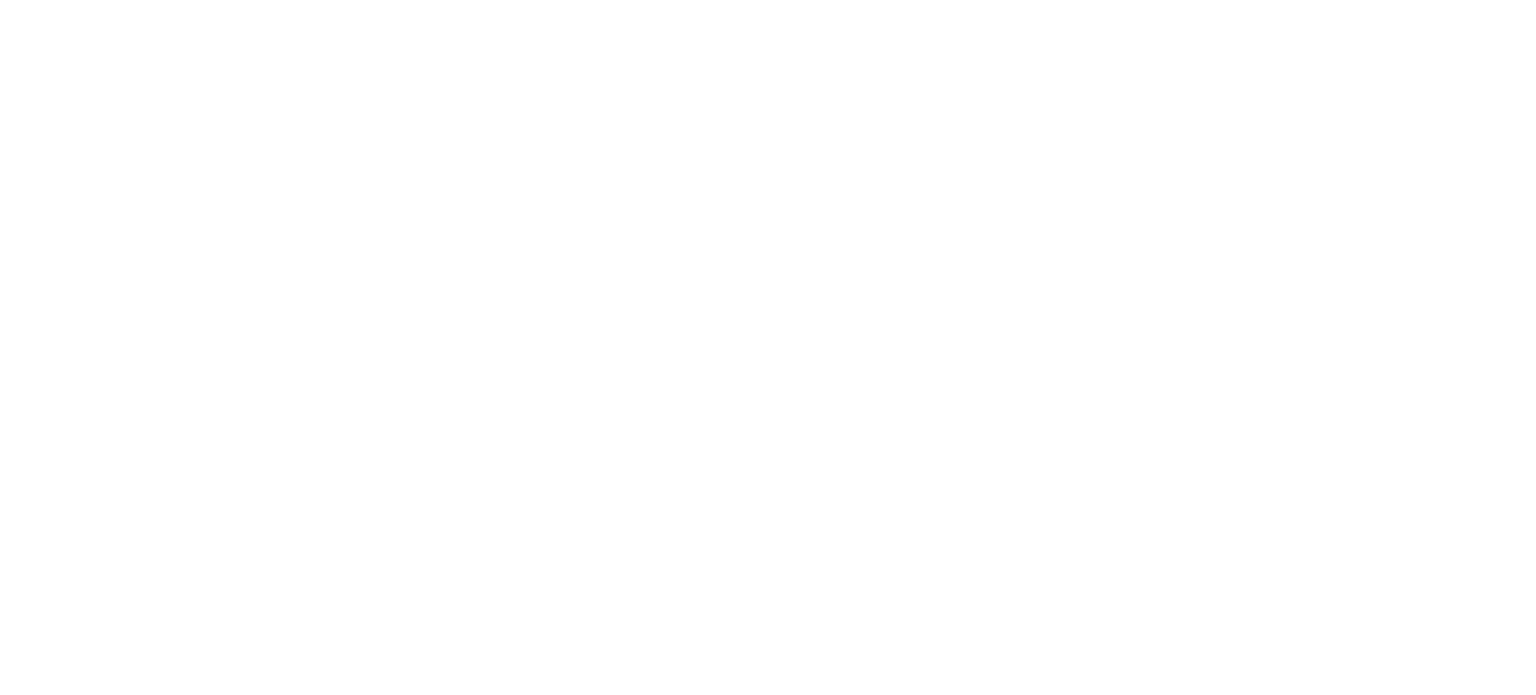 scroll, scrollTop: 0, scrollLeft: 0, axis: both 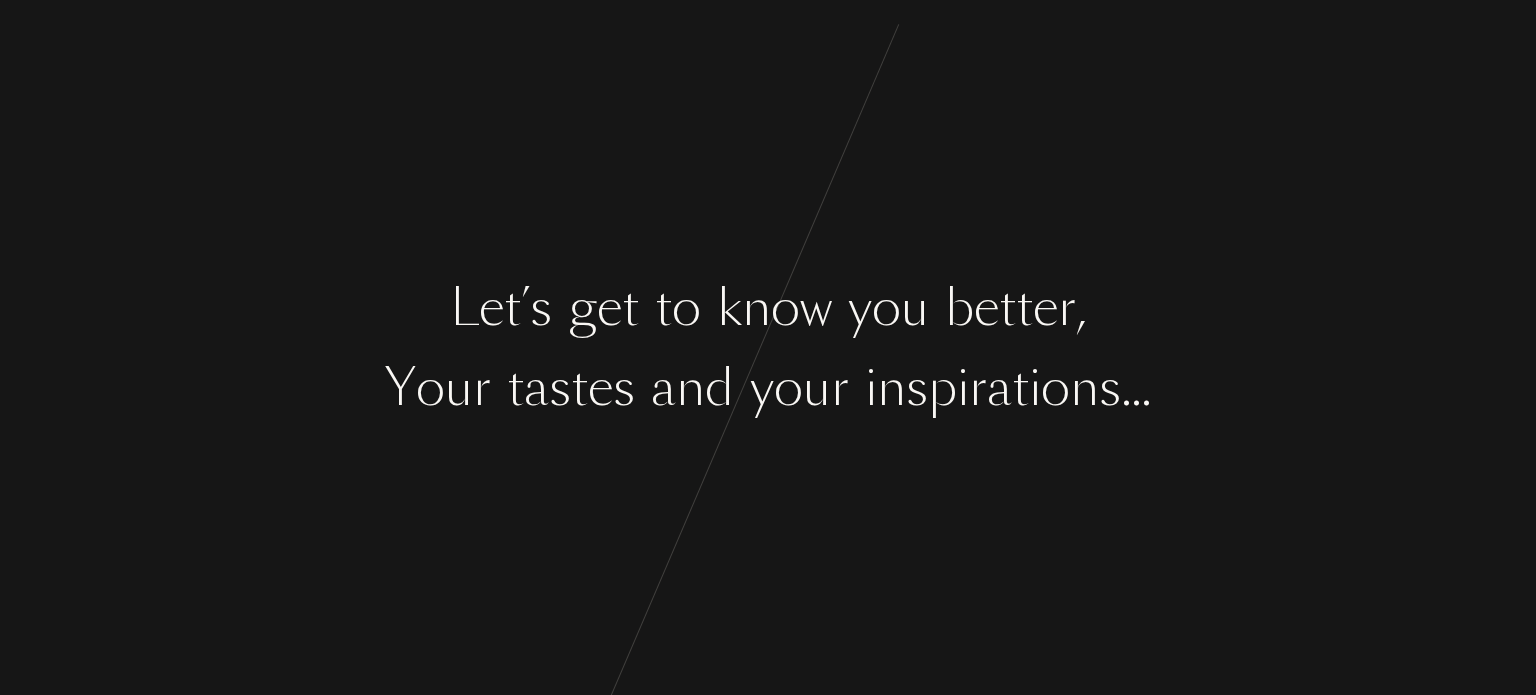 click on "y" at bounding box center (762, 387) 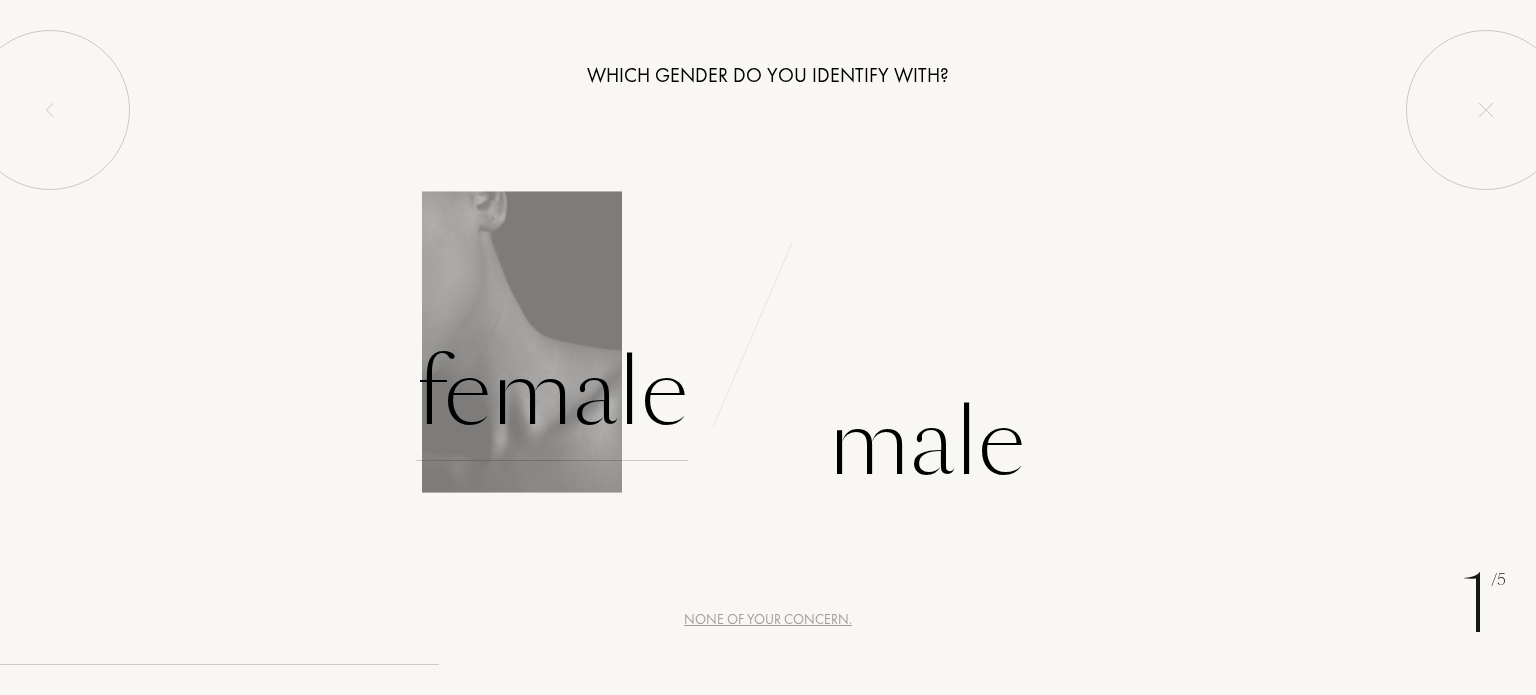 click on "Female" at bounding box center (552, 393) 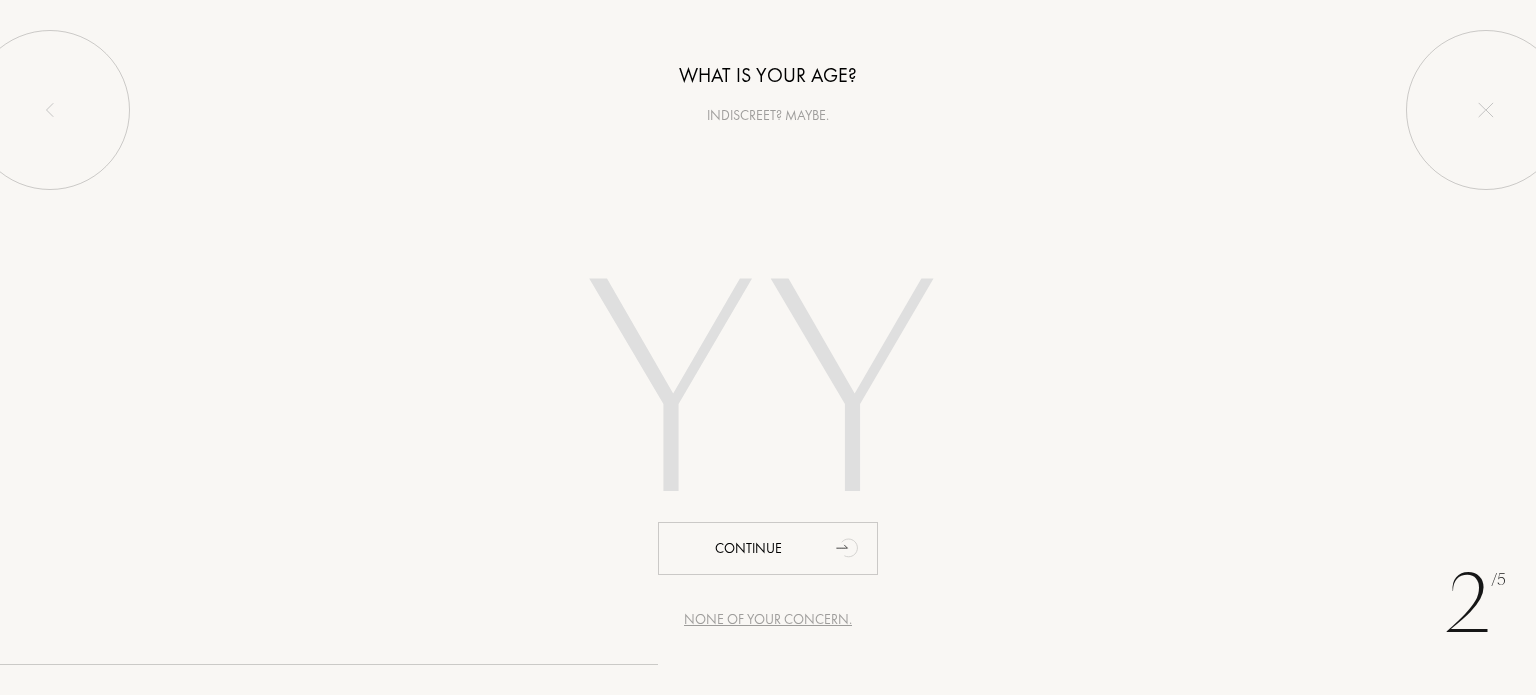 click on "None of your concern." at bounding box center (768, 619) 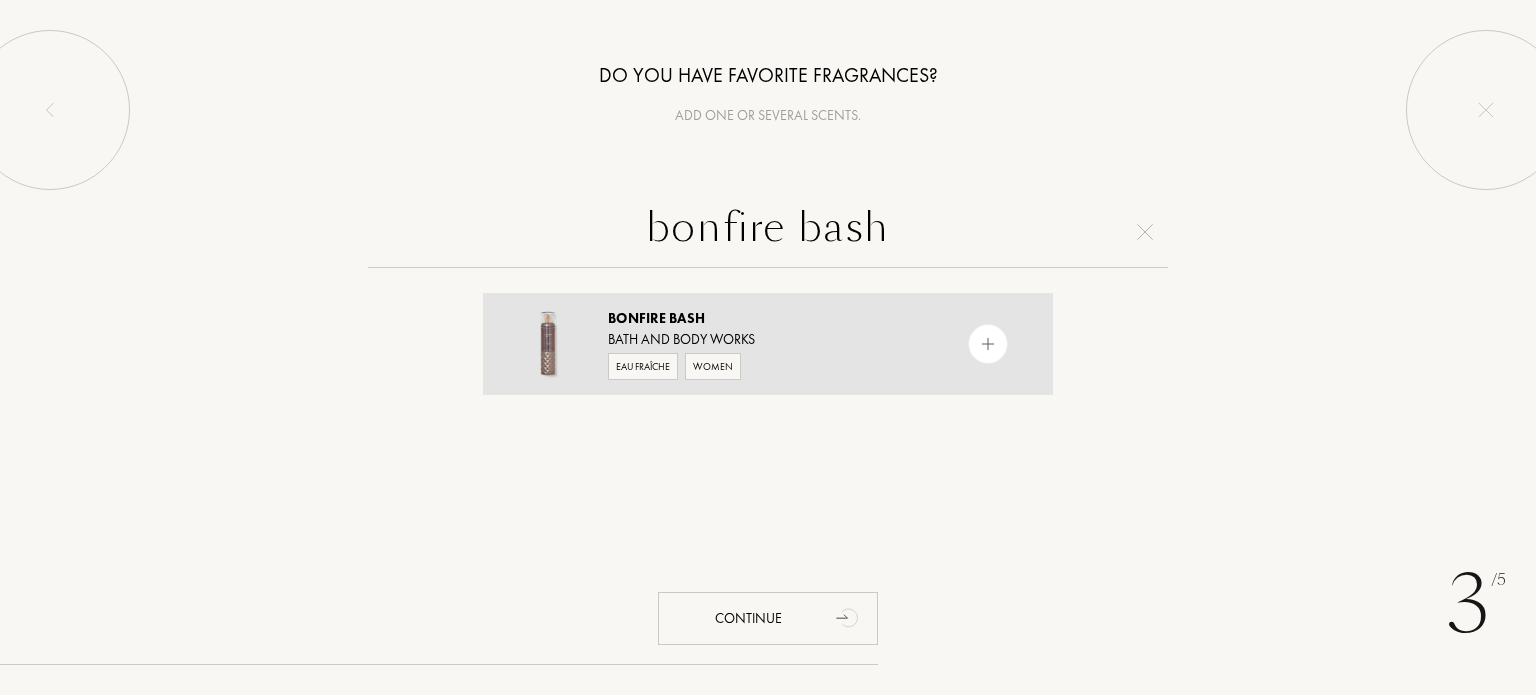 type on "bonfire bash" 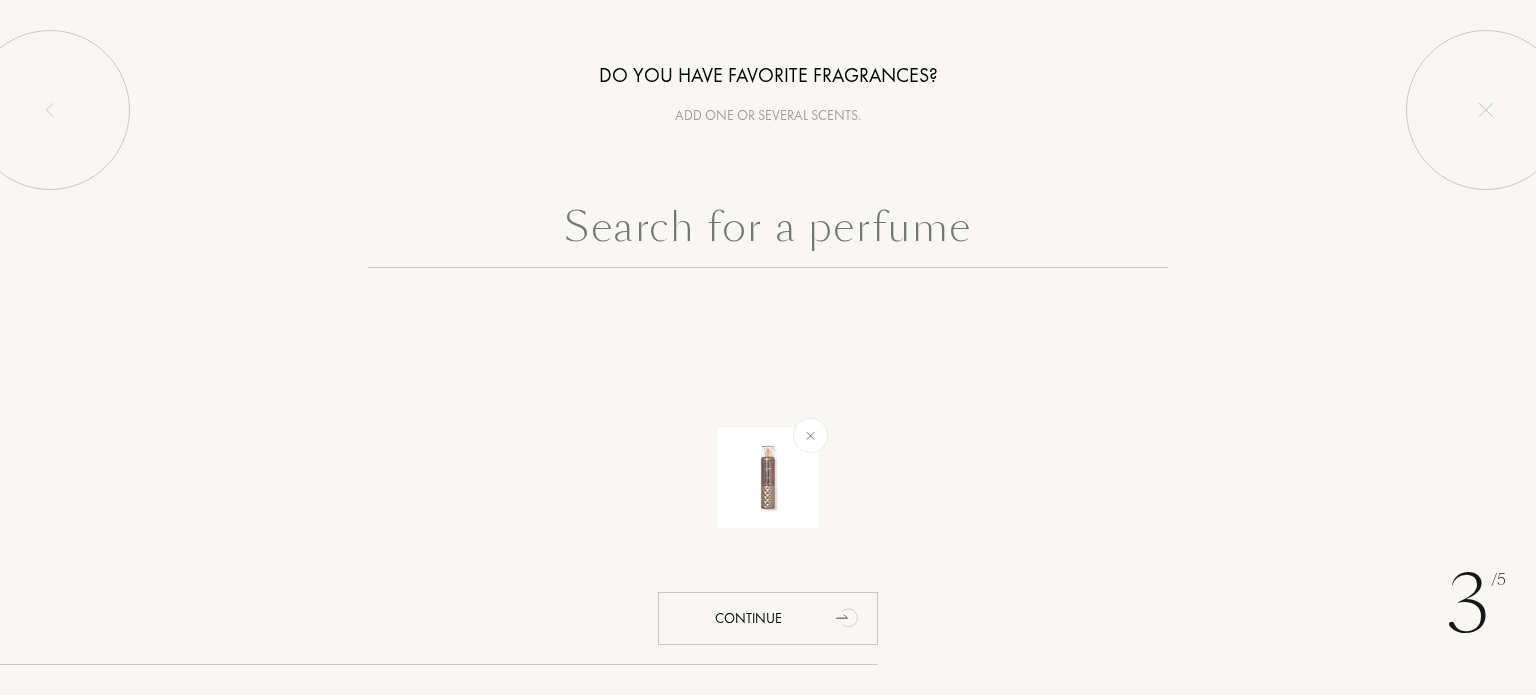 click at bounding box center (768, 232) 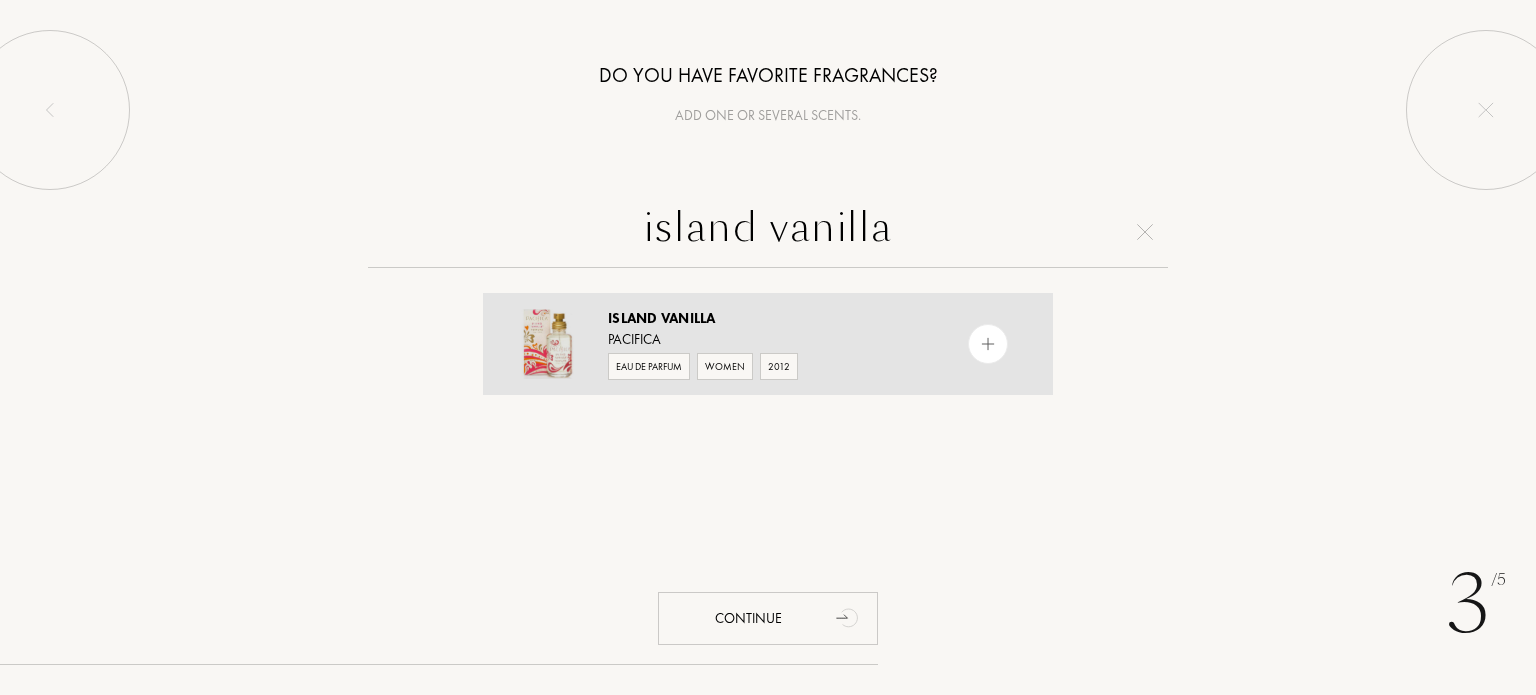type on "island vanilla" 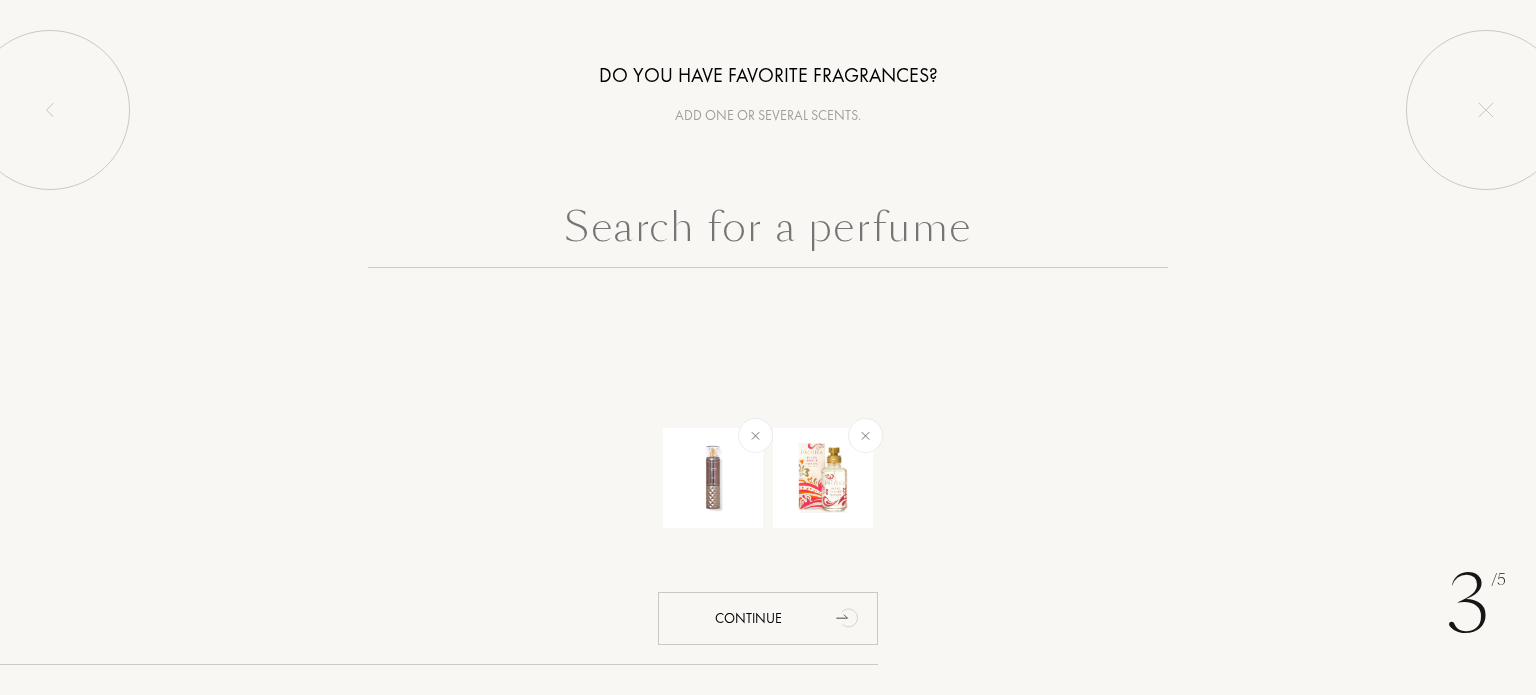 click at bounding box center [768, 232] 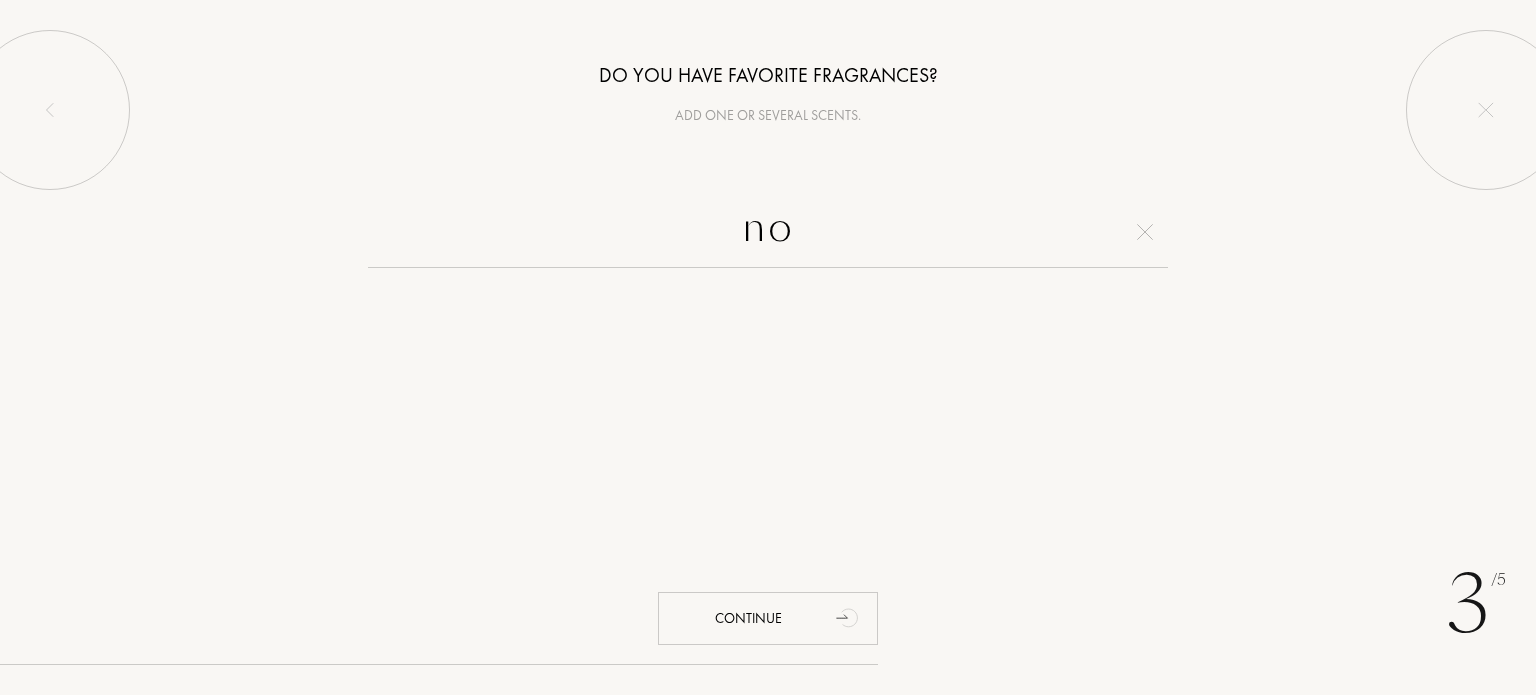 type on "n" 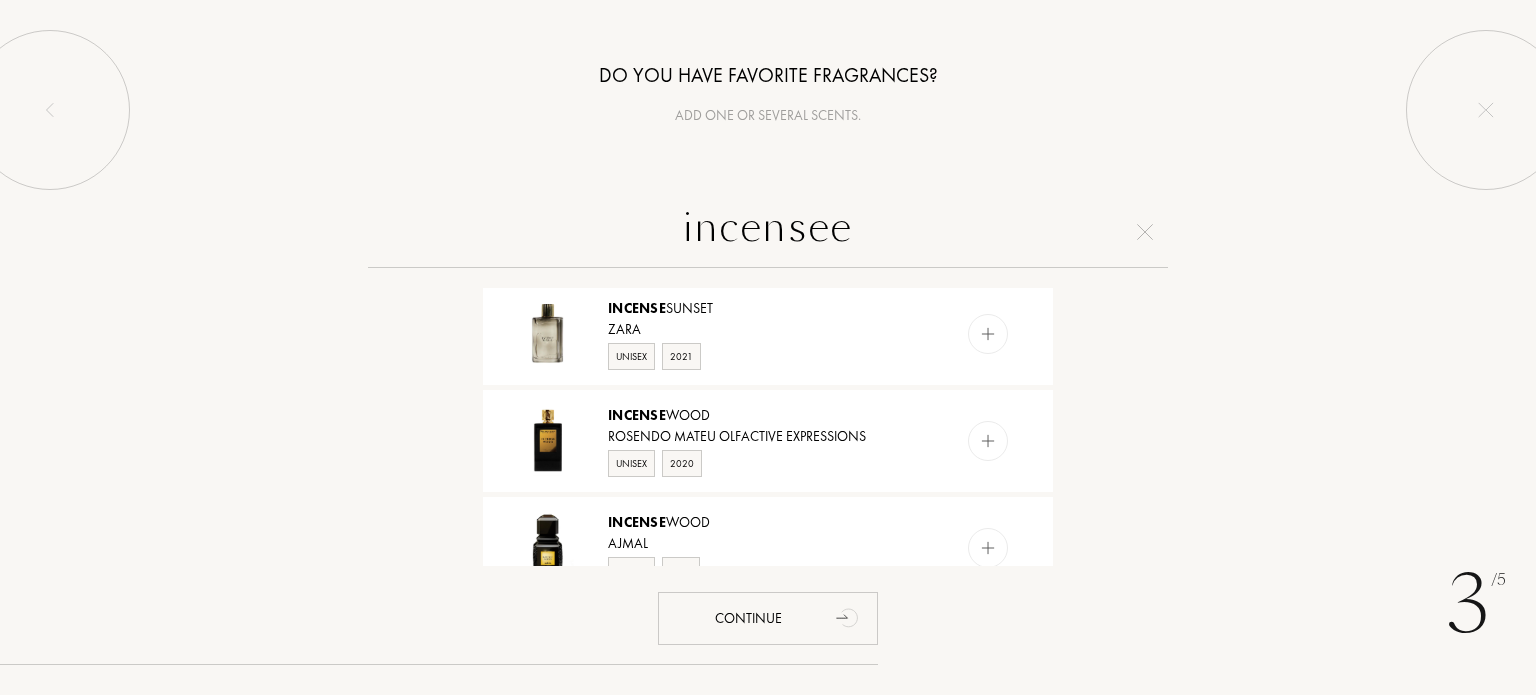 scroll, scrollTop: 867, scrollLeft: 0, axis: vertical 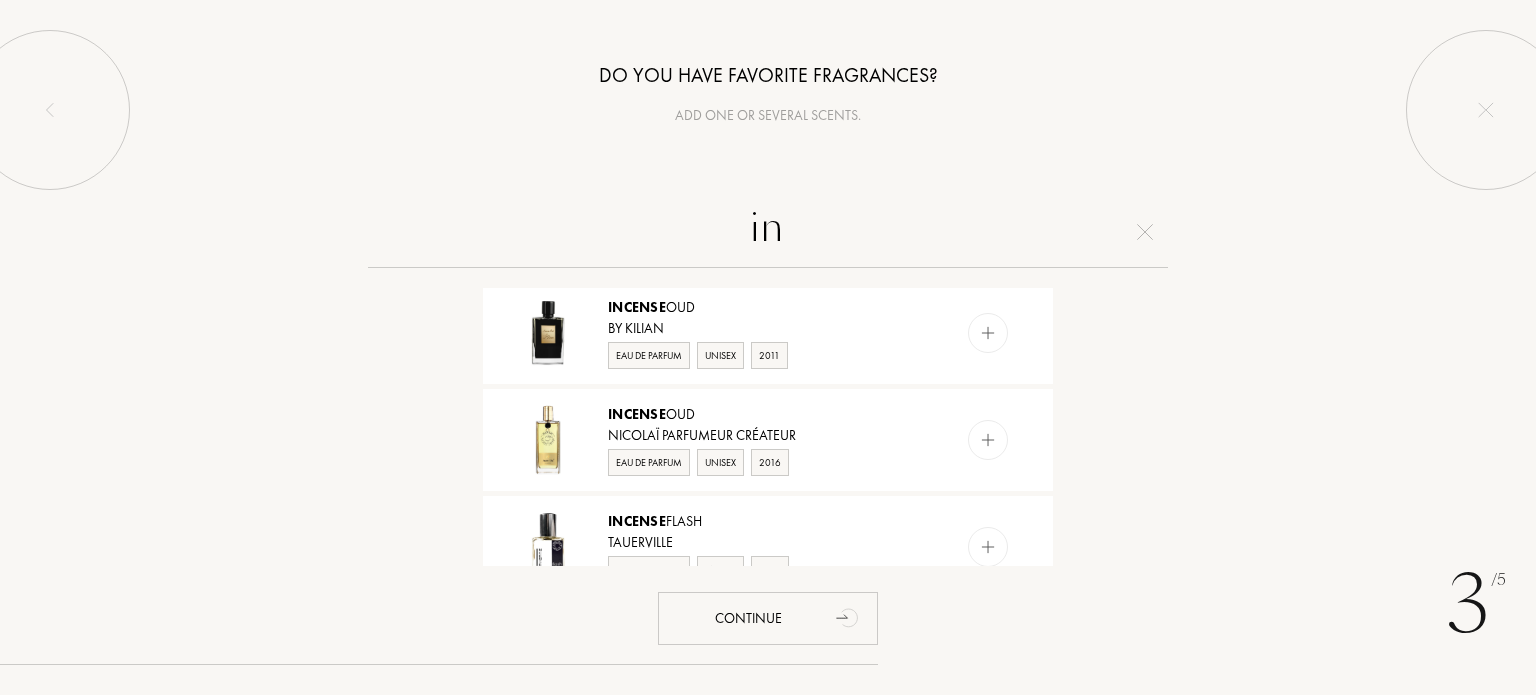 type on "i" 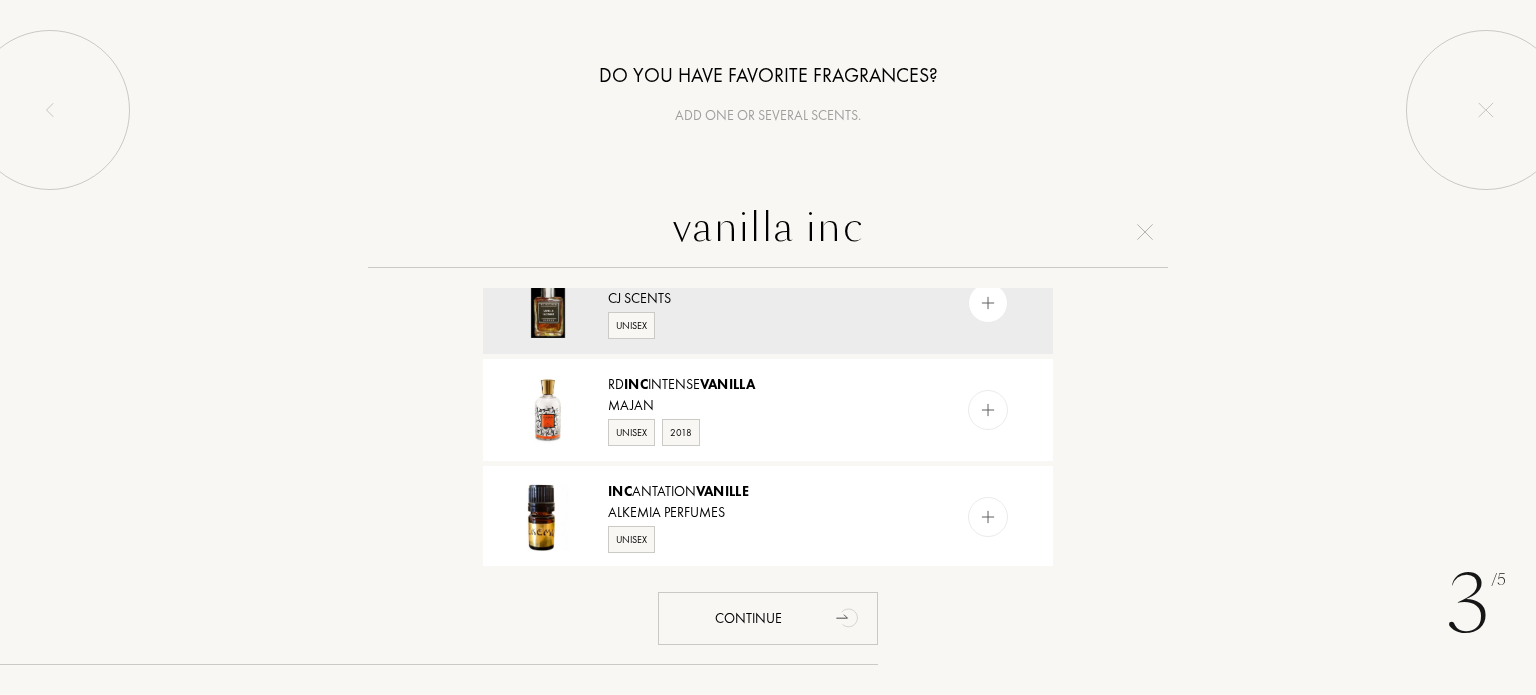 scroll, scrollTop: 0, scrollLeft: 0, axis: both 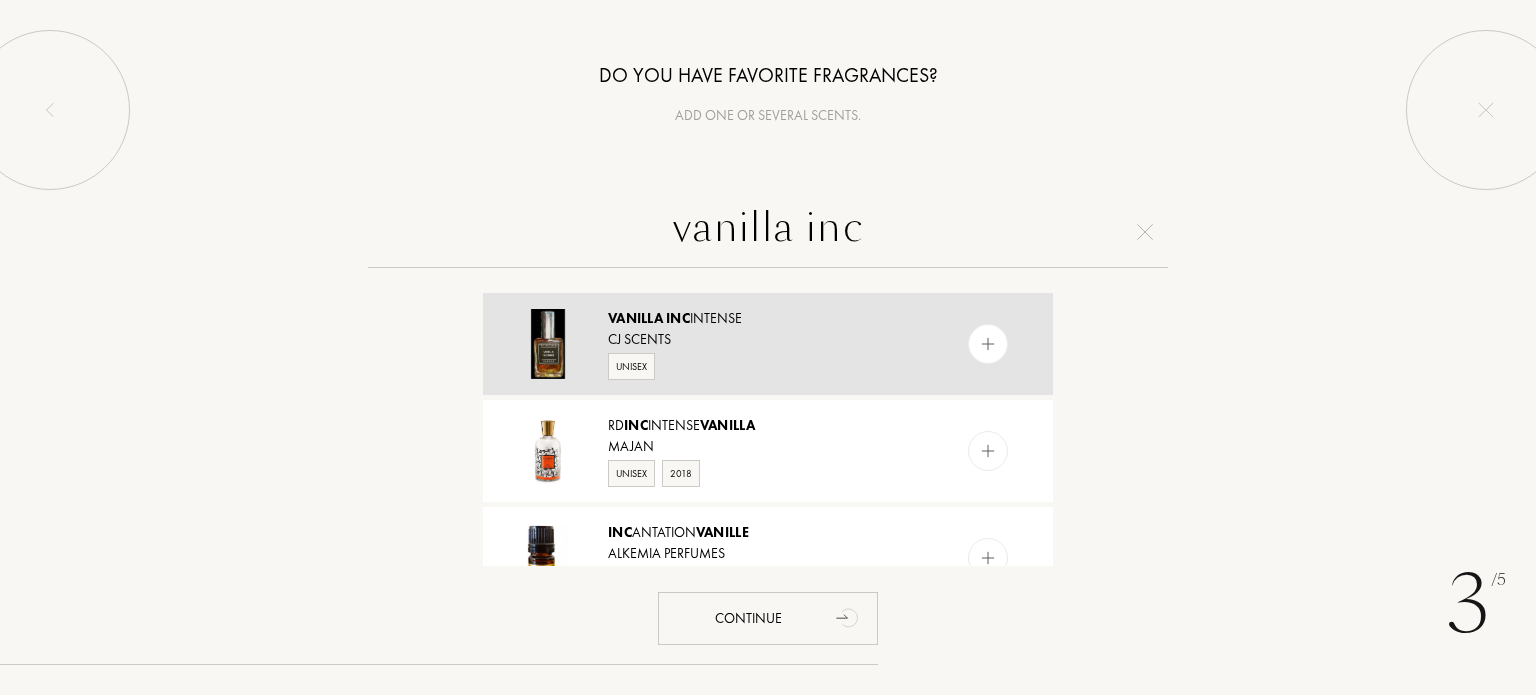 type on "vanilla inc" 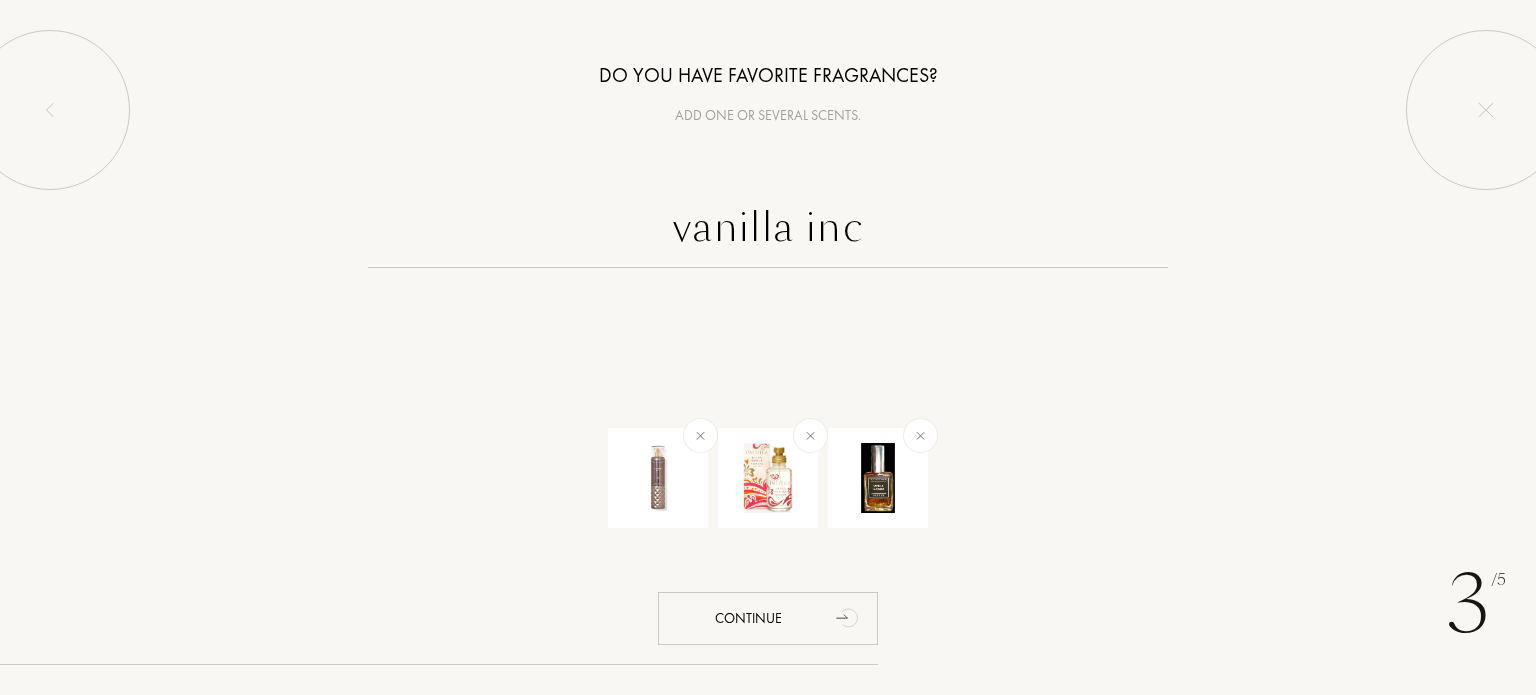 type 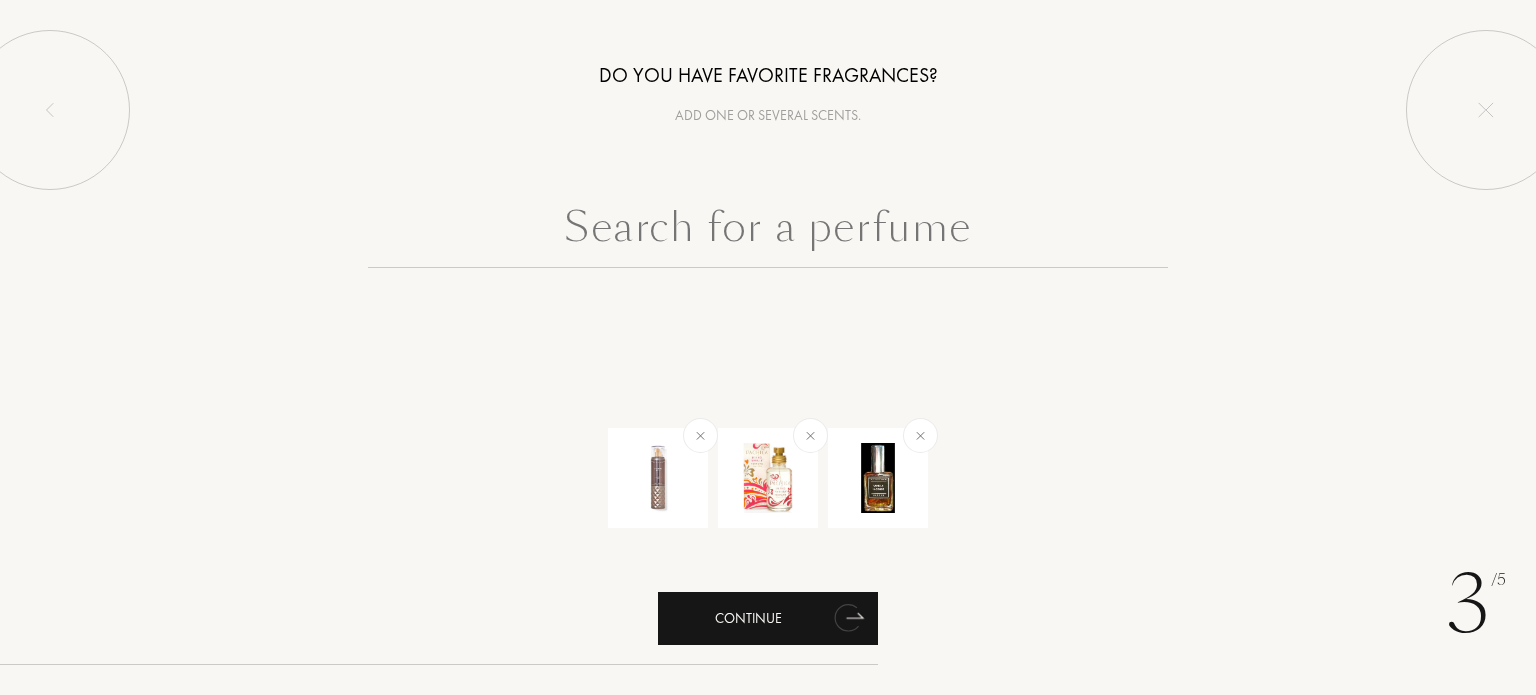 click on "Continue" at bounding box center [768, 618] 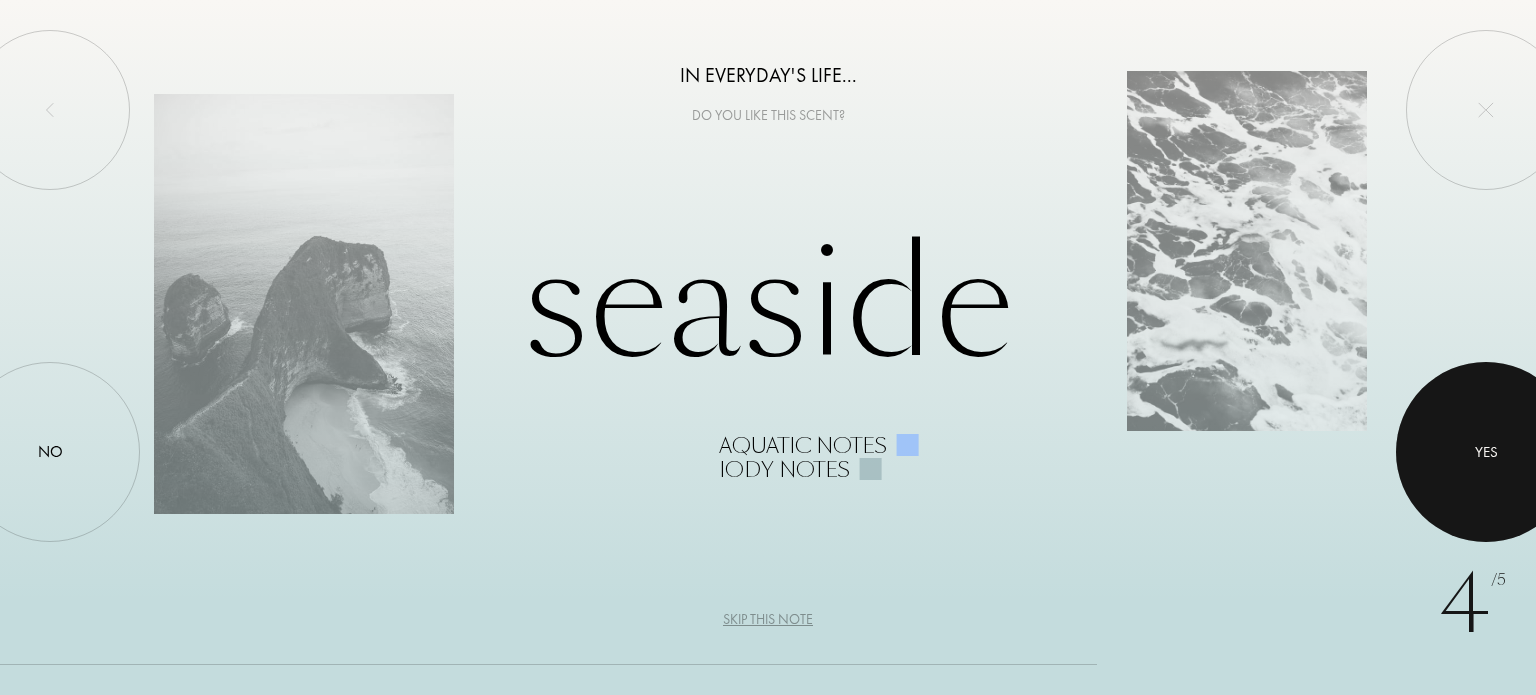 click on "Yes" at bounding box center [1486, 452] 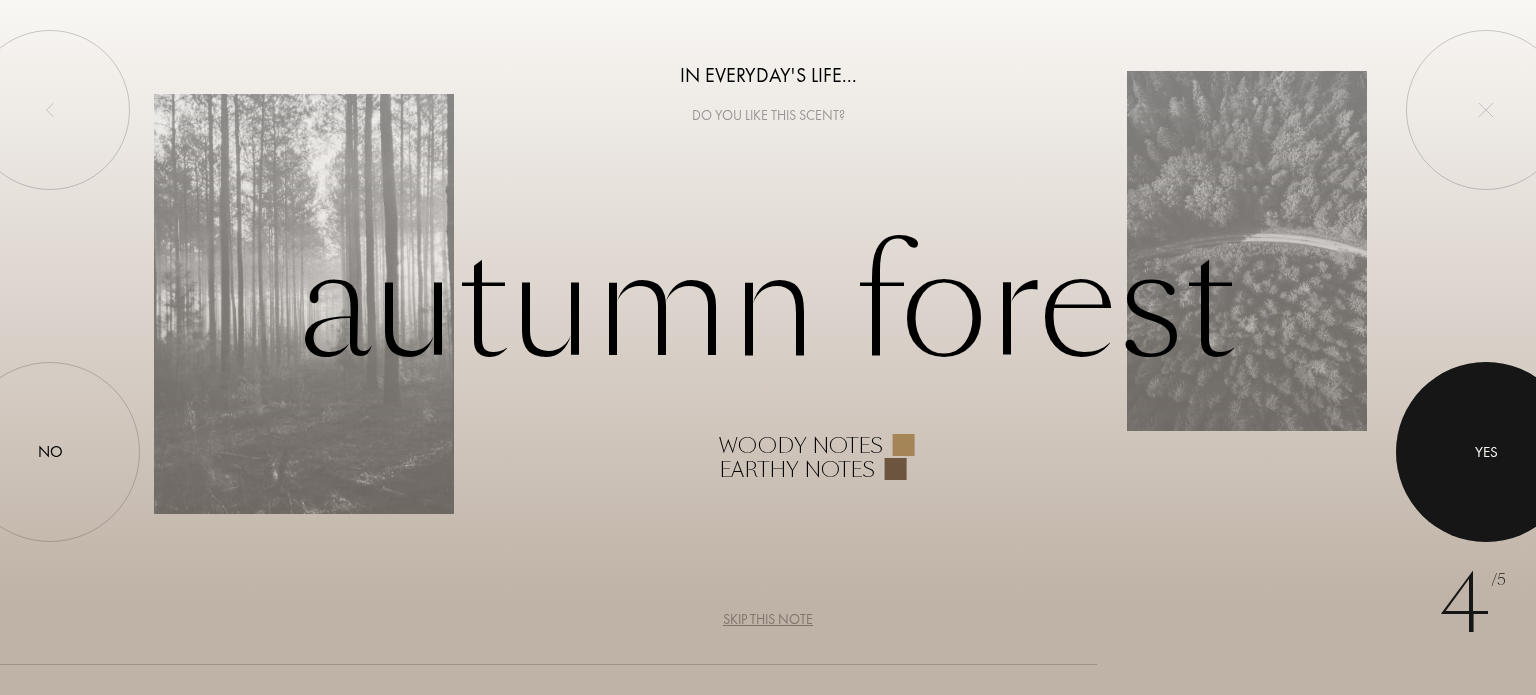 click on "Yes" at bounding box center [1486, 452] 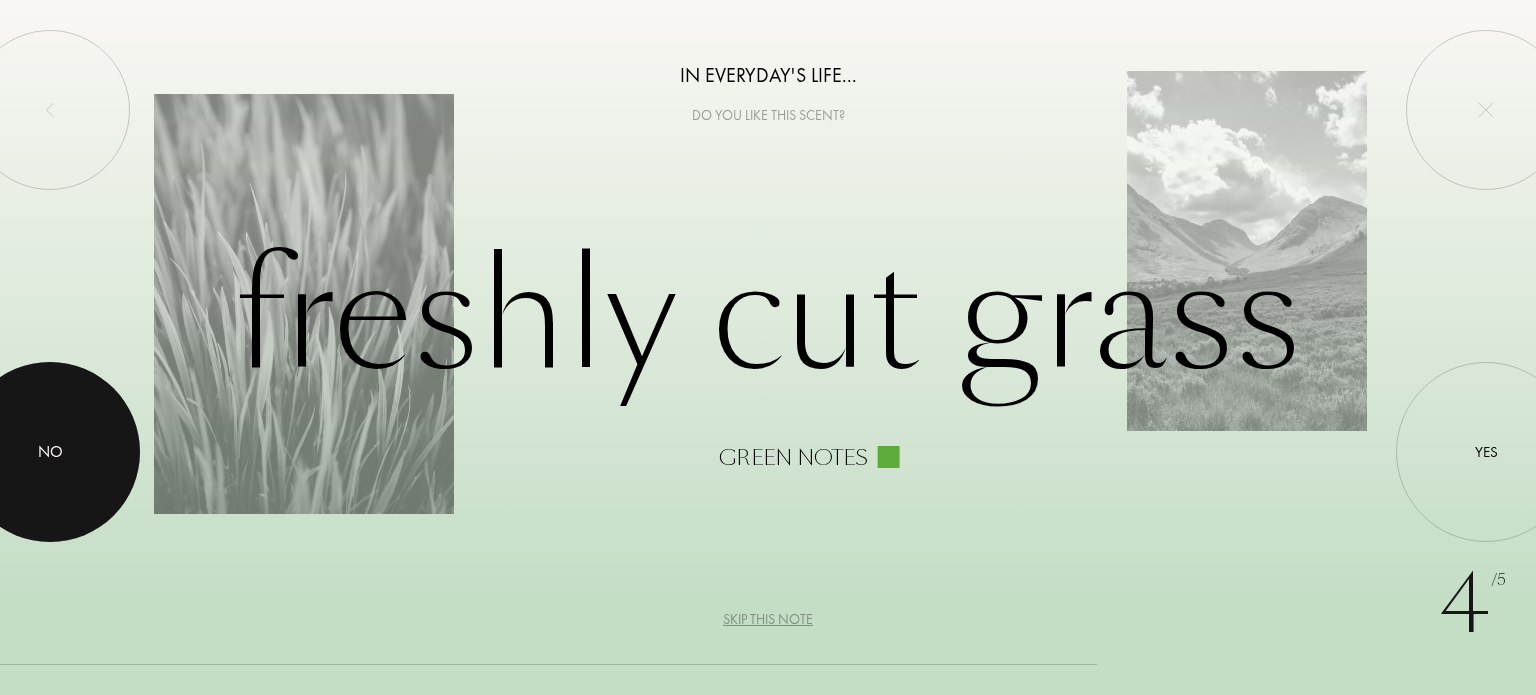 click at bounding box center [50, 452] 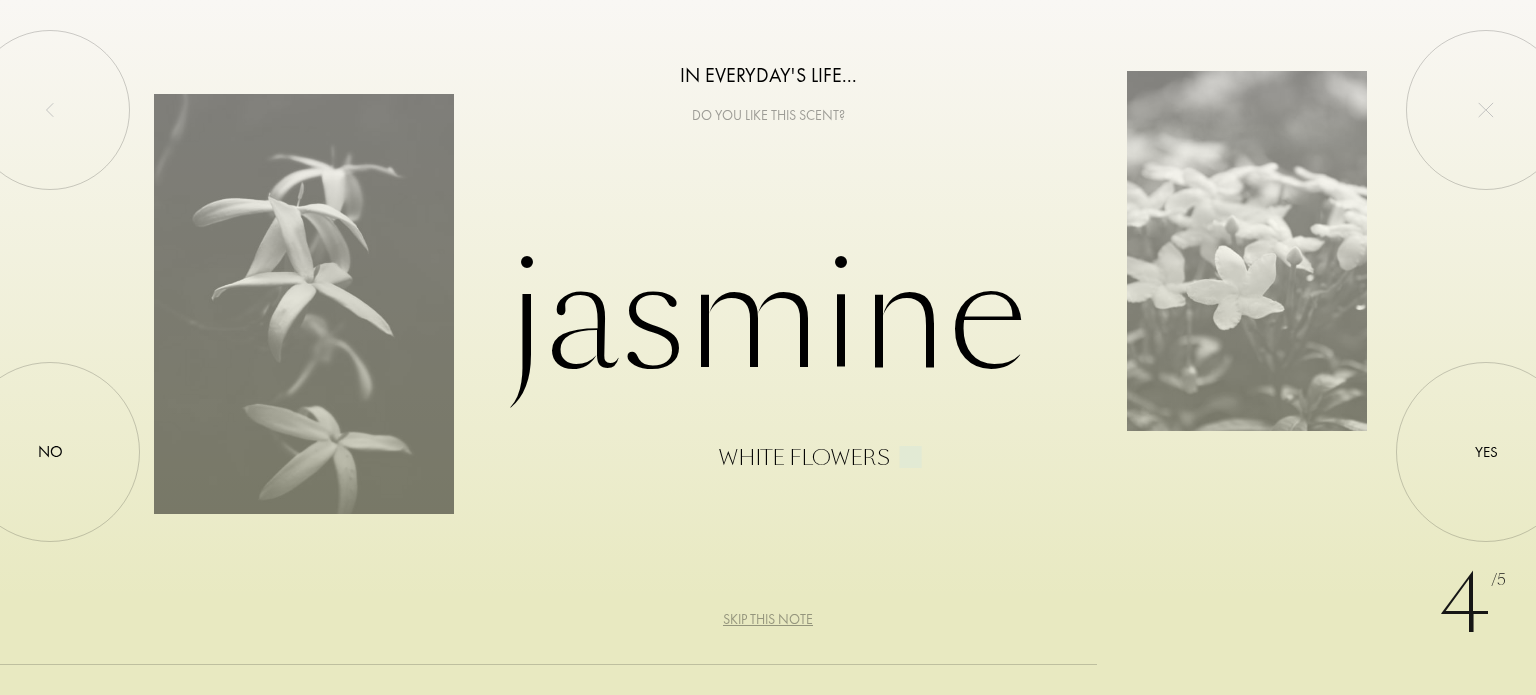 click on "Skip this note" at bounding box center [768, 619] 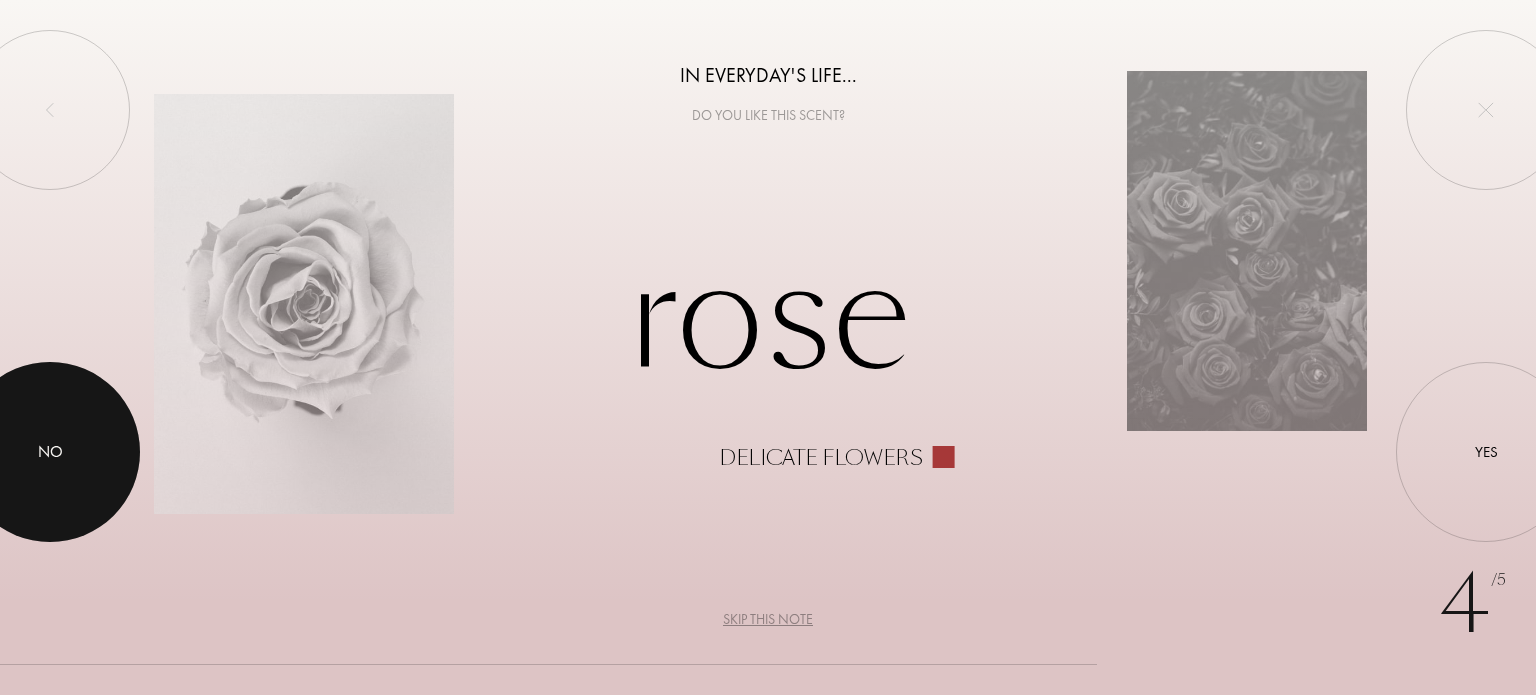 click at bounding box center [50, 452] 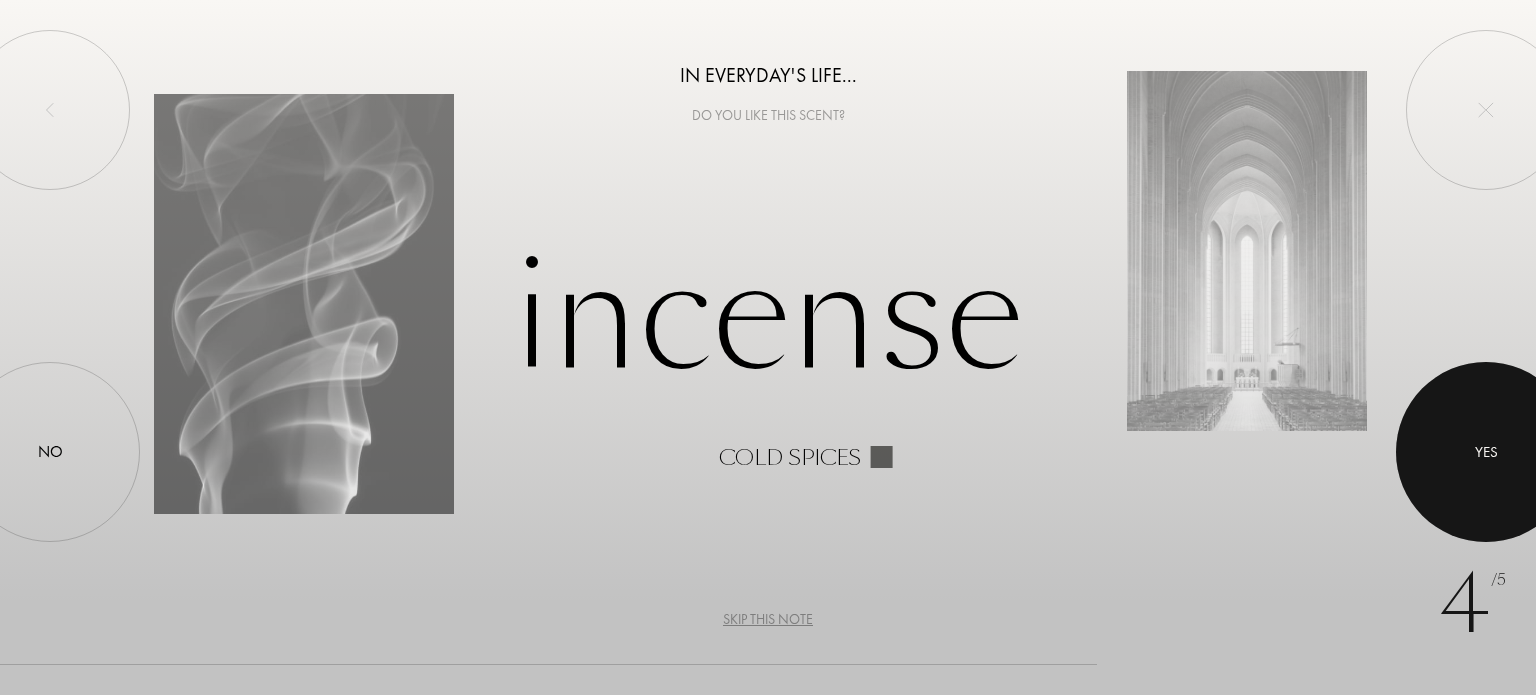 click at bounding box center [1486, 452] 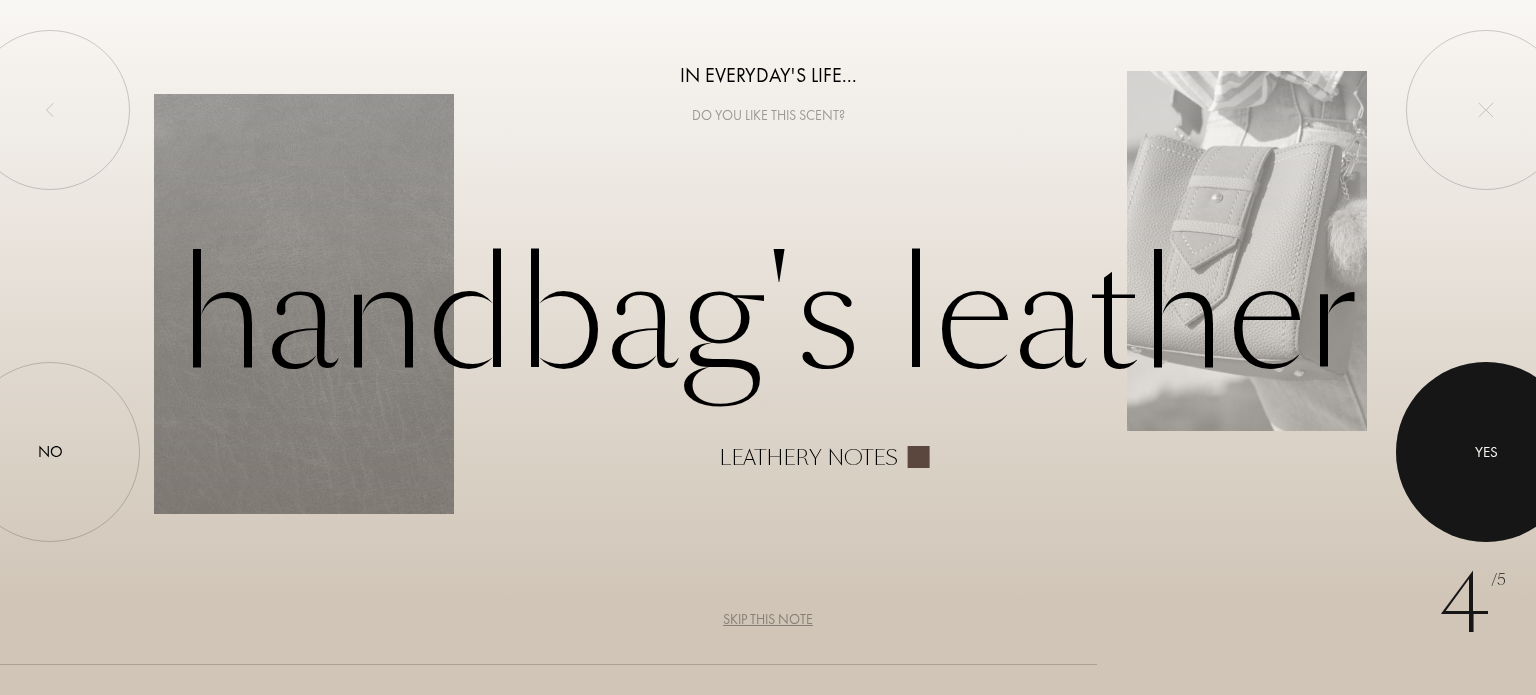 click at bounding box center (1486, 452) 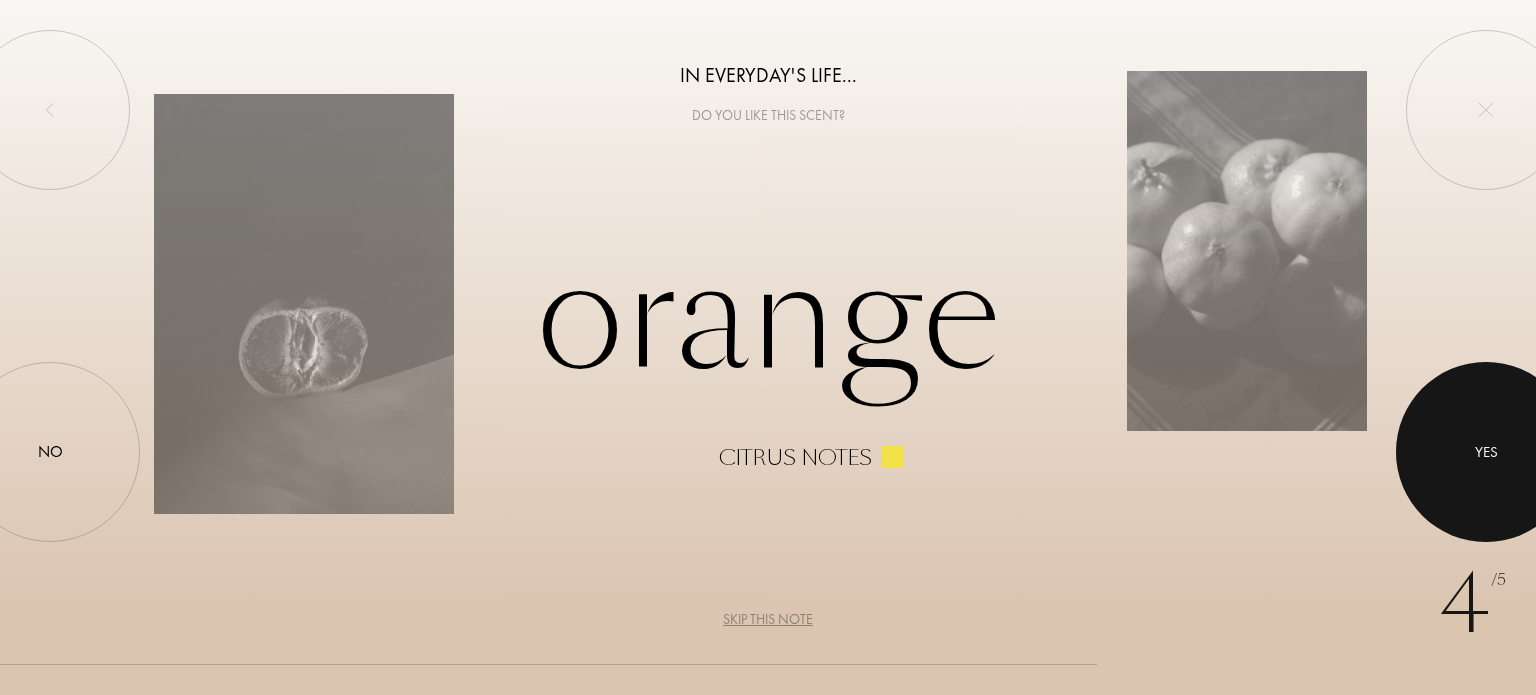 click at bounding box center (1486, 452) 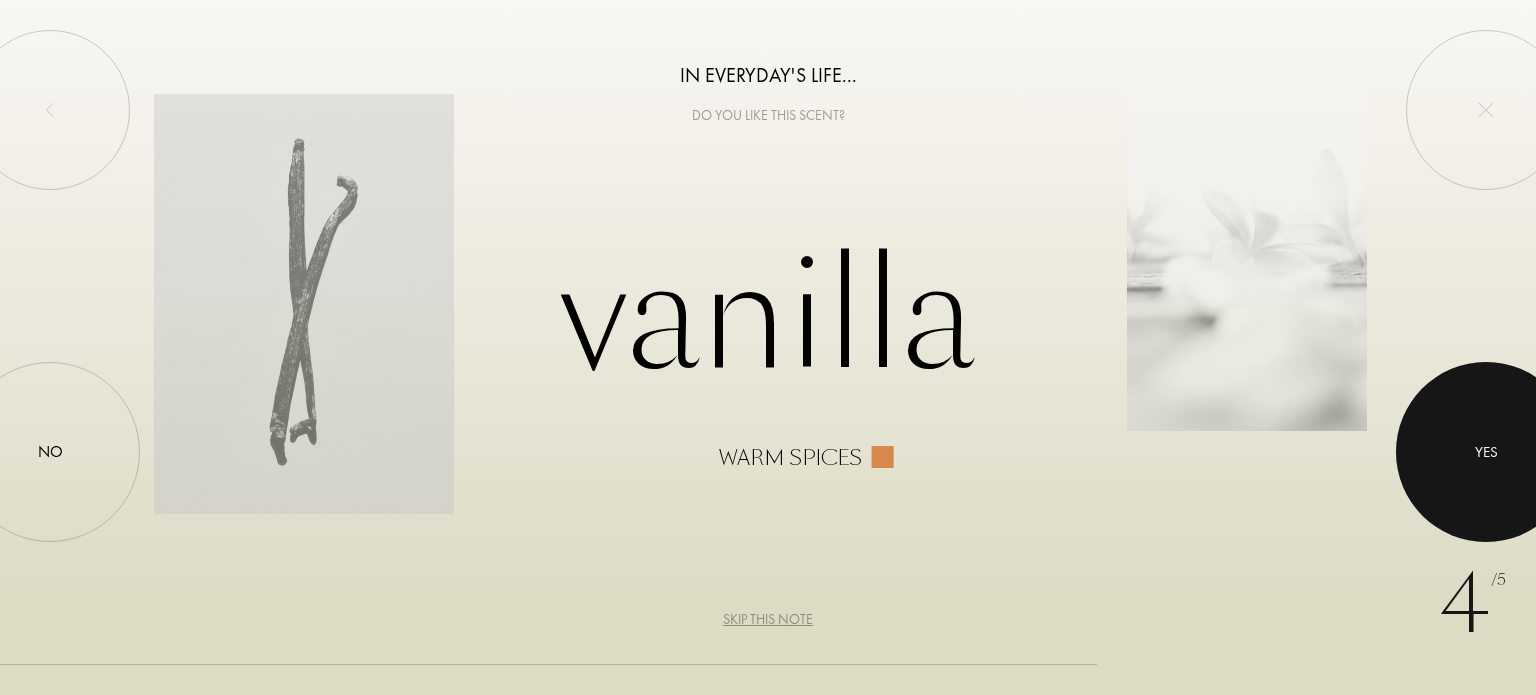 click at bounding box center (1486, 452) 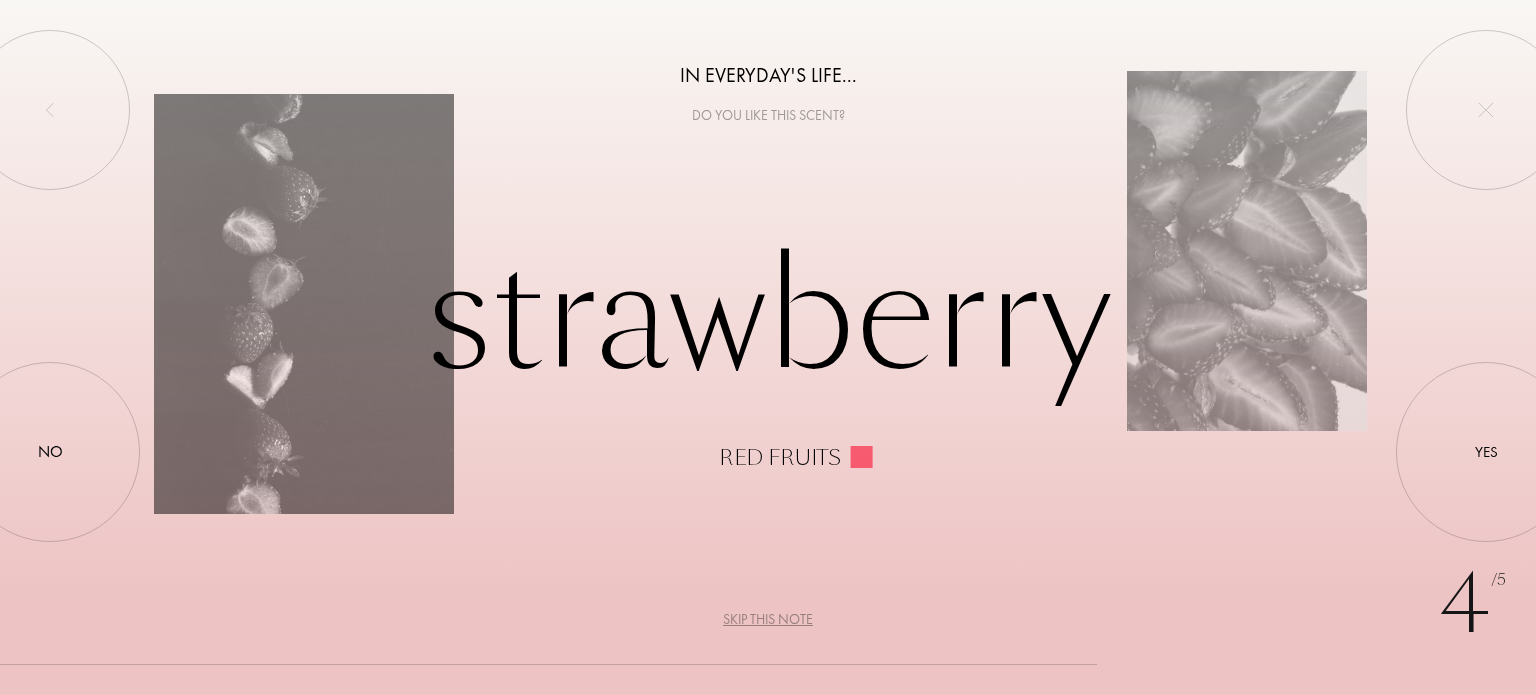 click on "Skip this note" at bounding box center [768, 619] 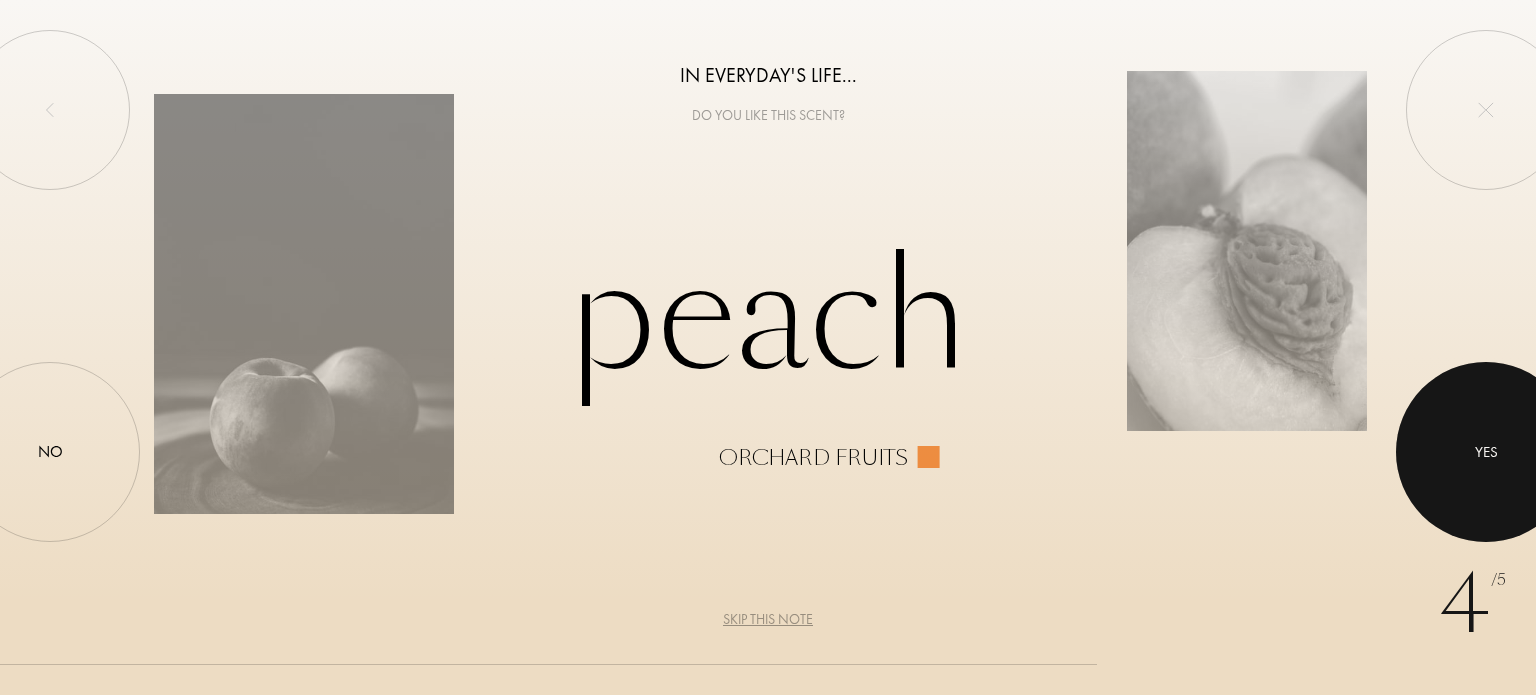 click at bounding box center (1486, 452) 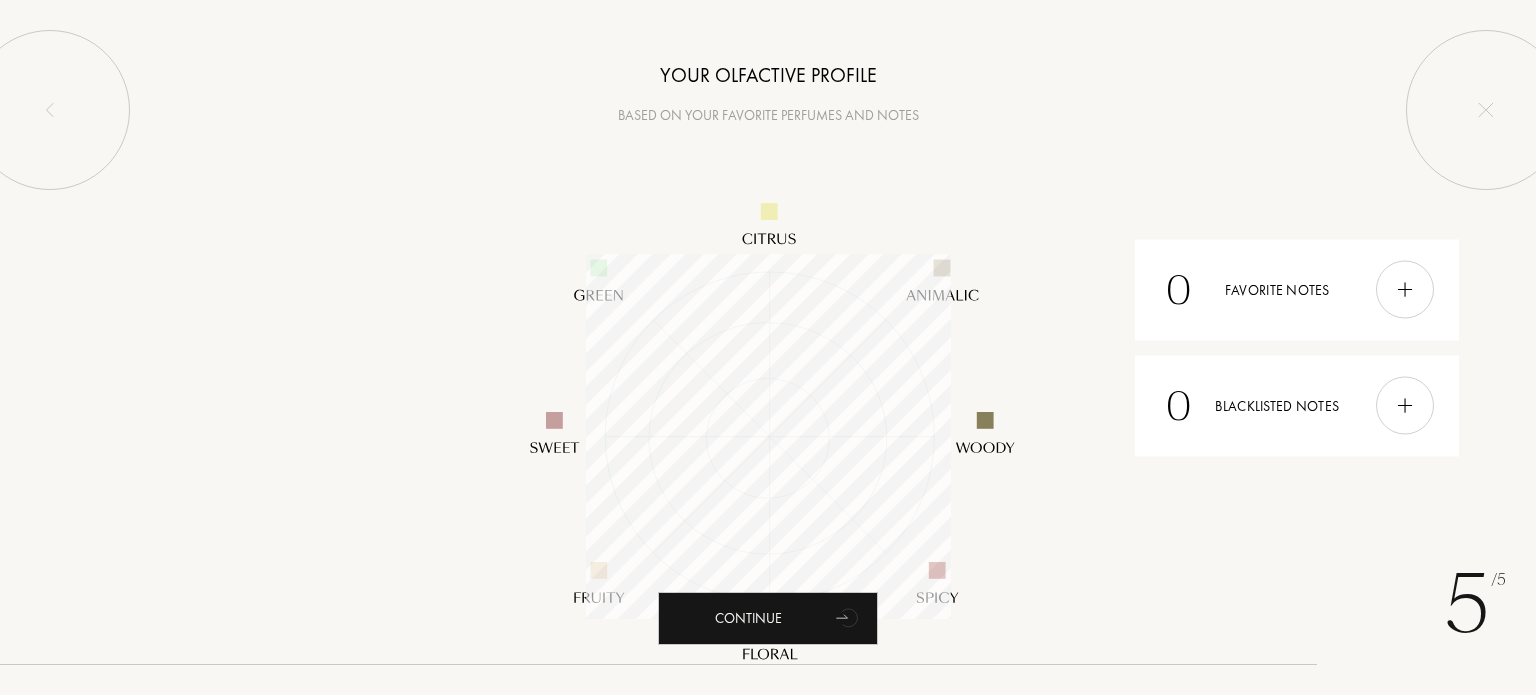 scroll, scrollTop: 999635, scrollLeft: 999635, axis: both 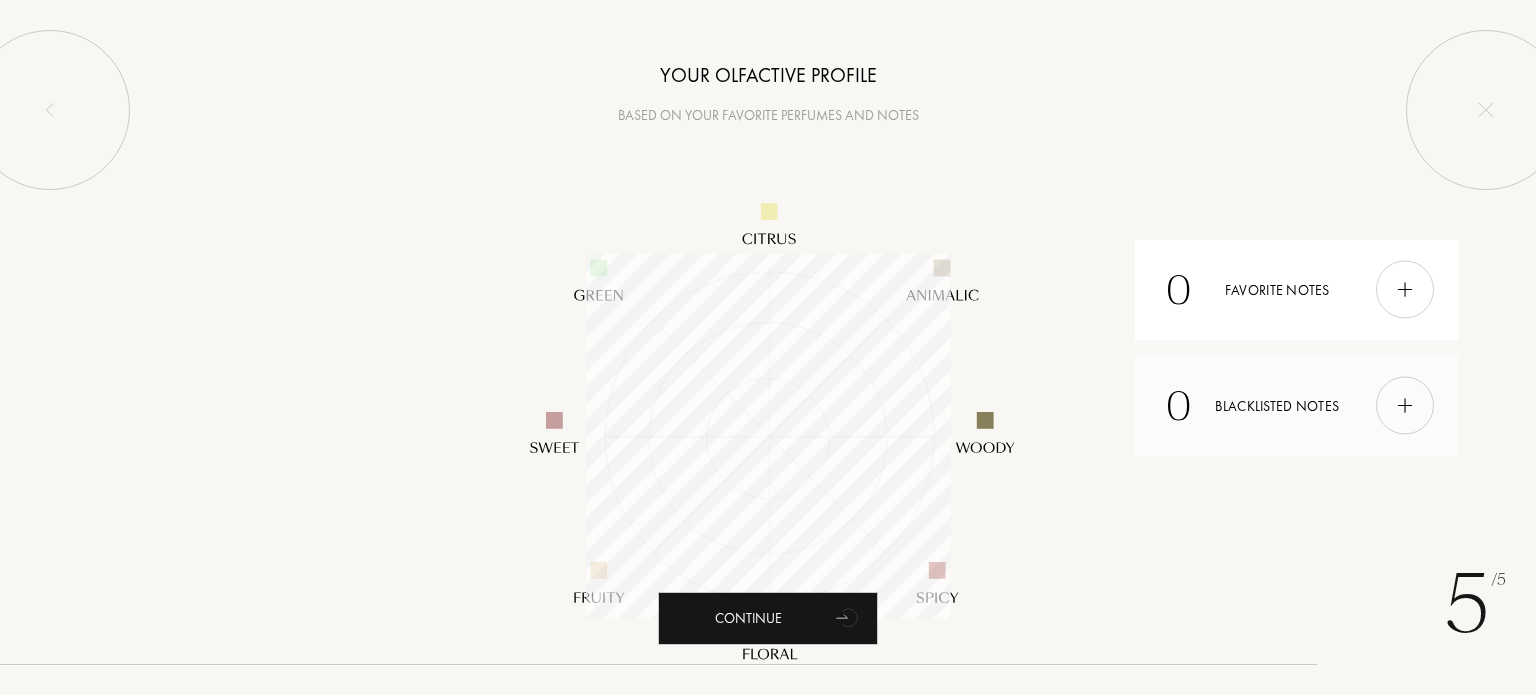 click at bounding box center [1405, 406] 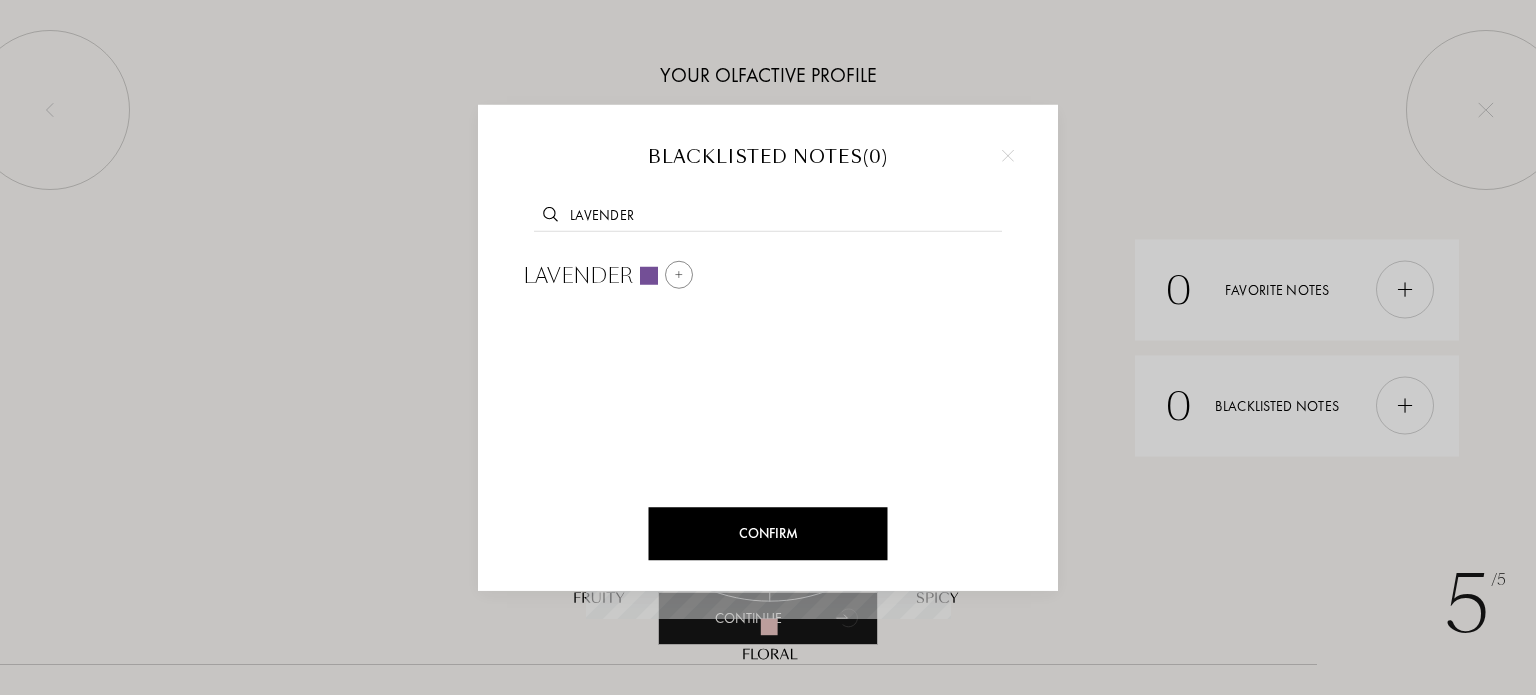 type on "lavender" 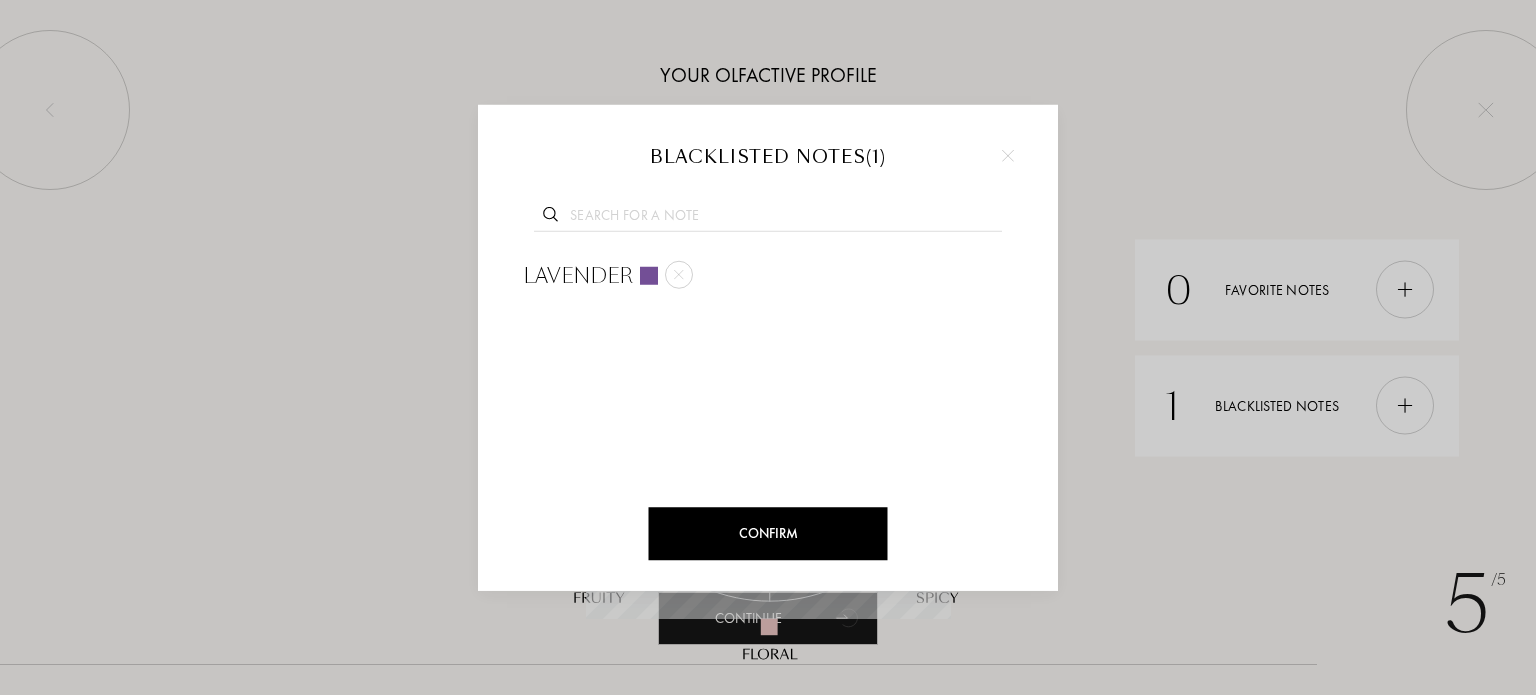 click at bounding box center [768, 218] 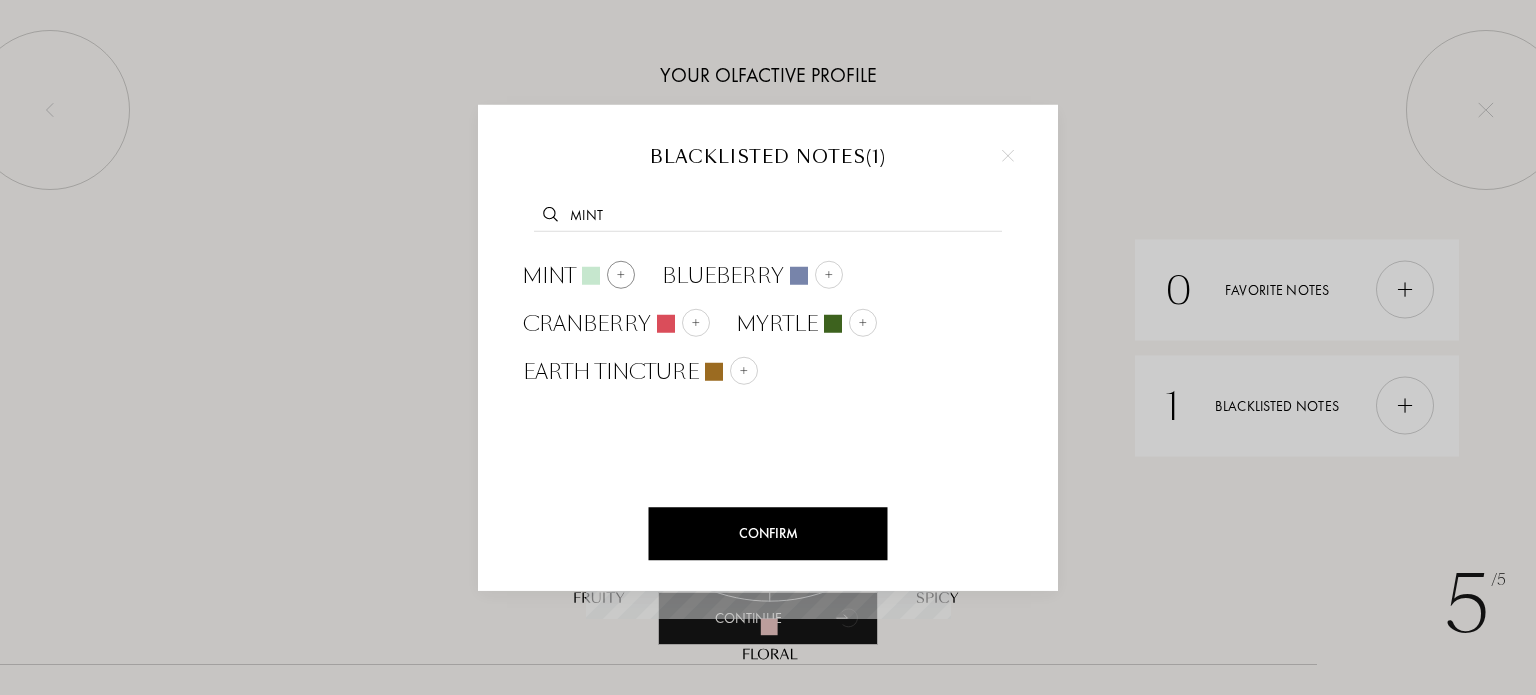 type on "mint" 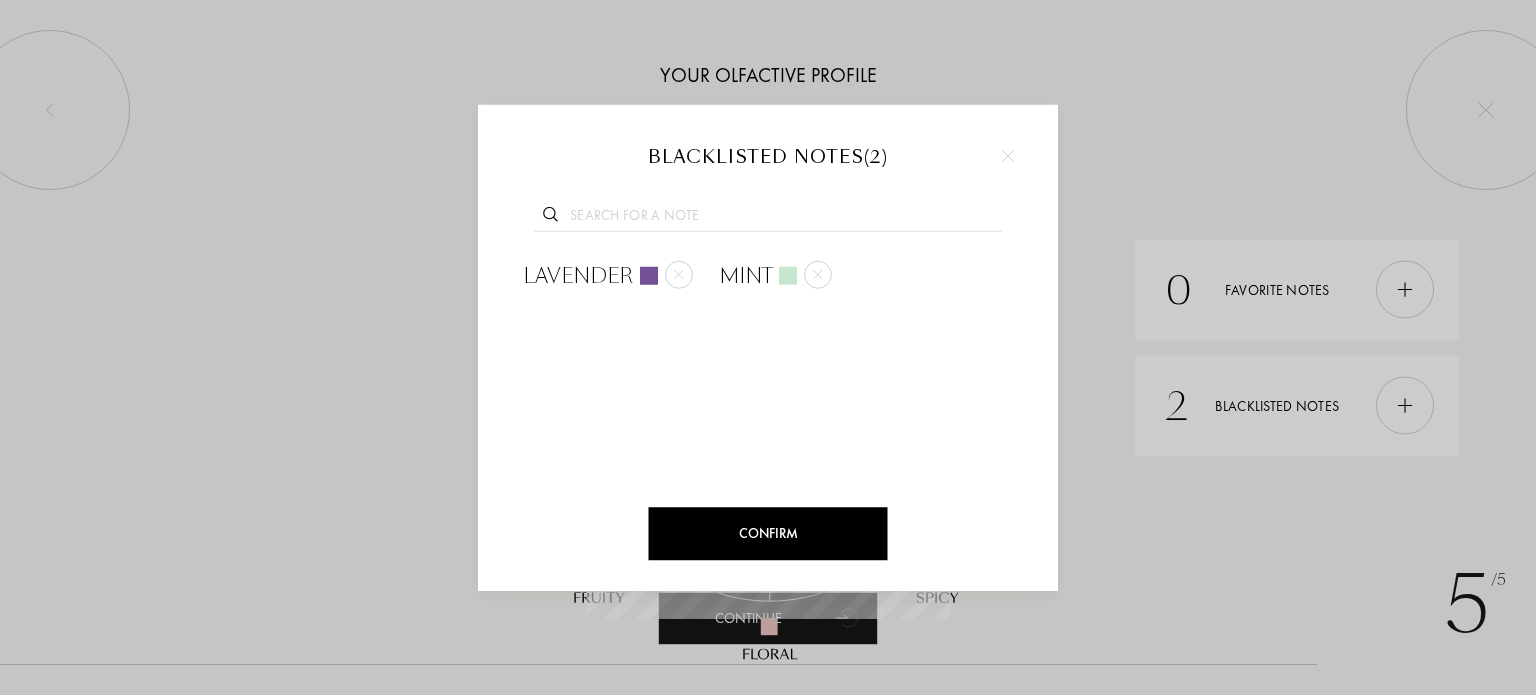 click at bounding box center (768, 218) 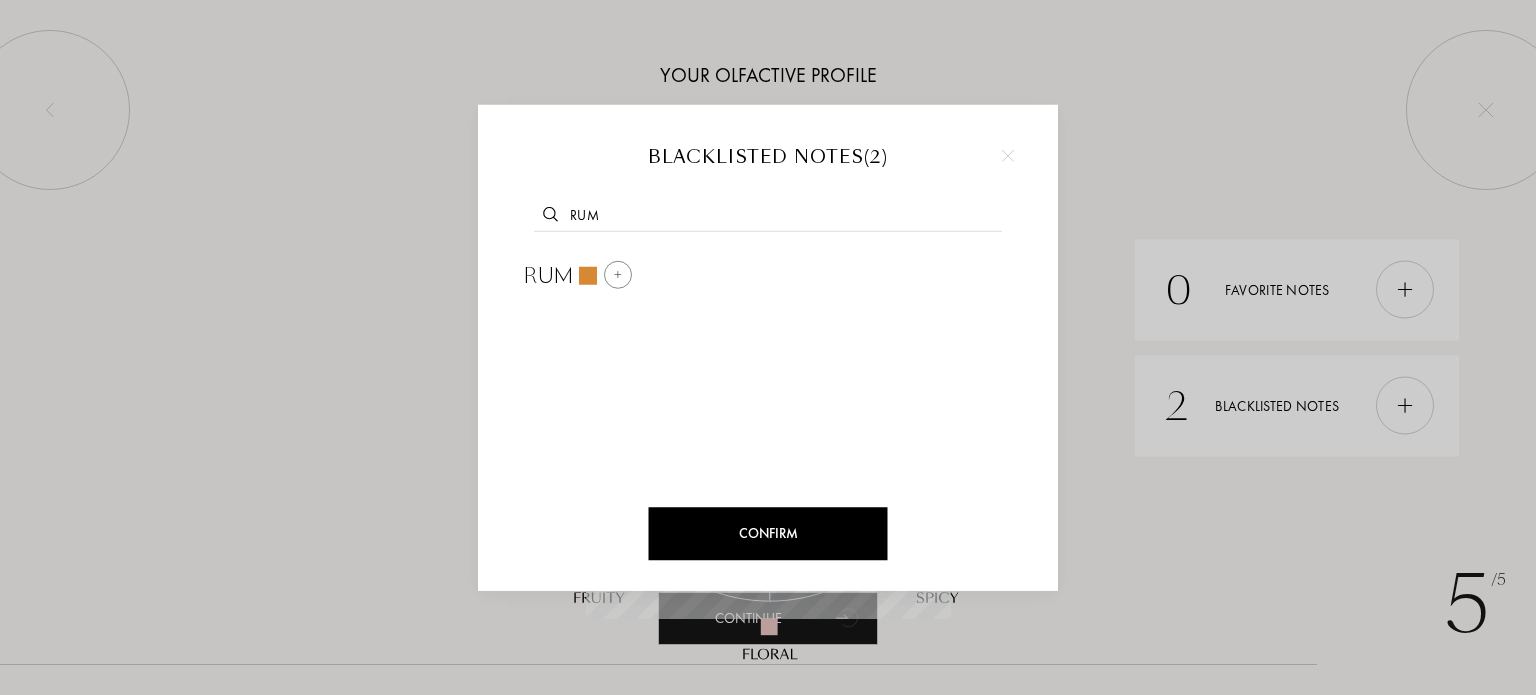 type on "rum" 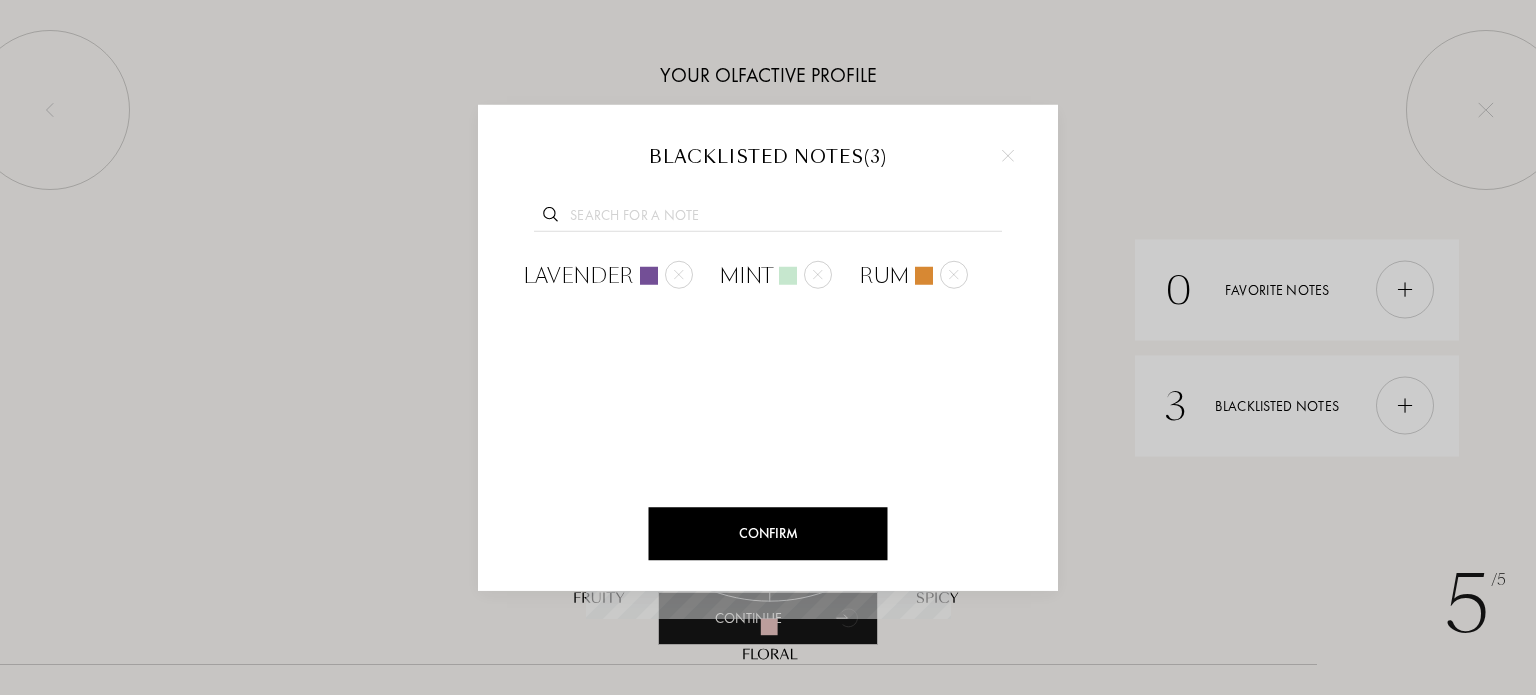 click at bounding box center (768, 218) 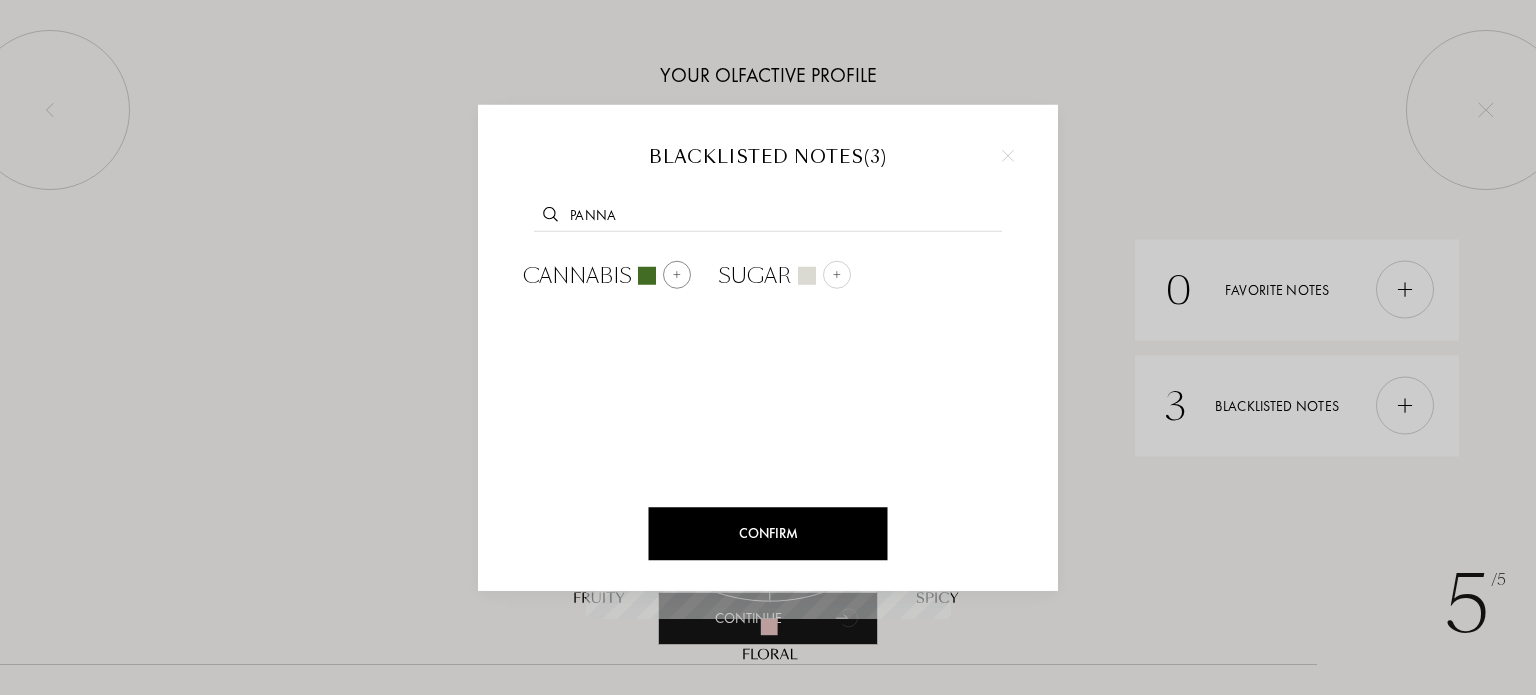 type on "panna" 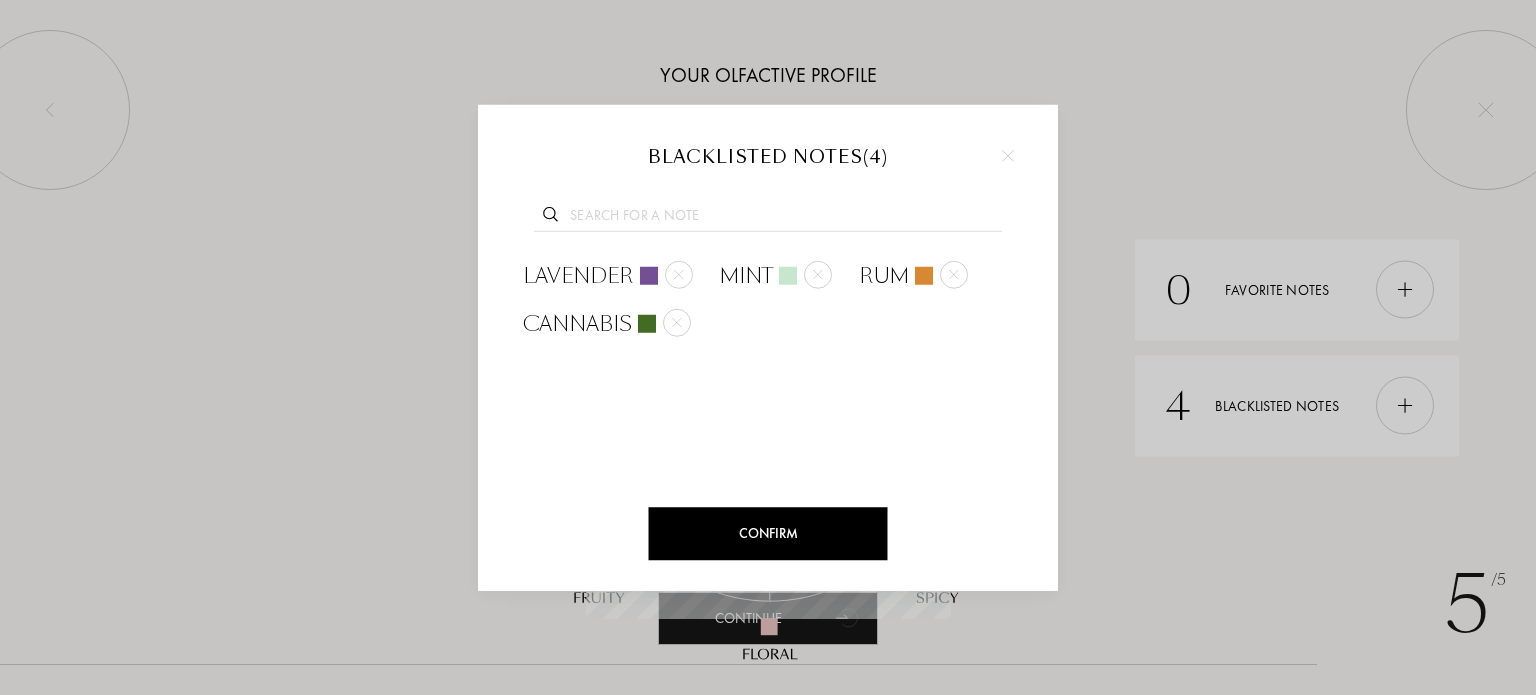 click at bounding box center [768, 218] 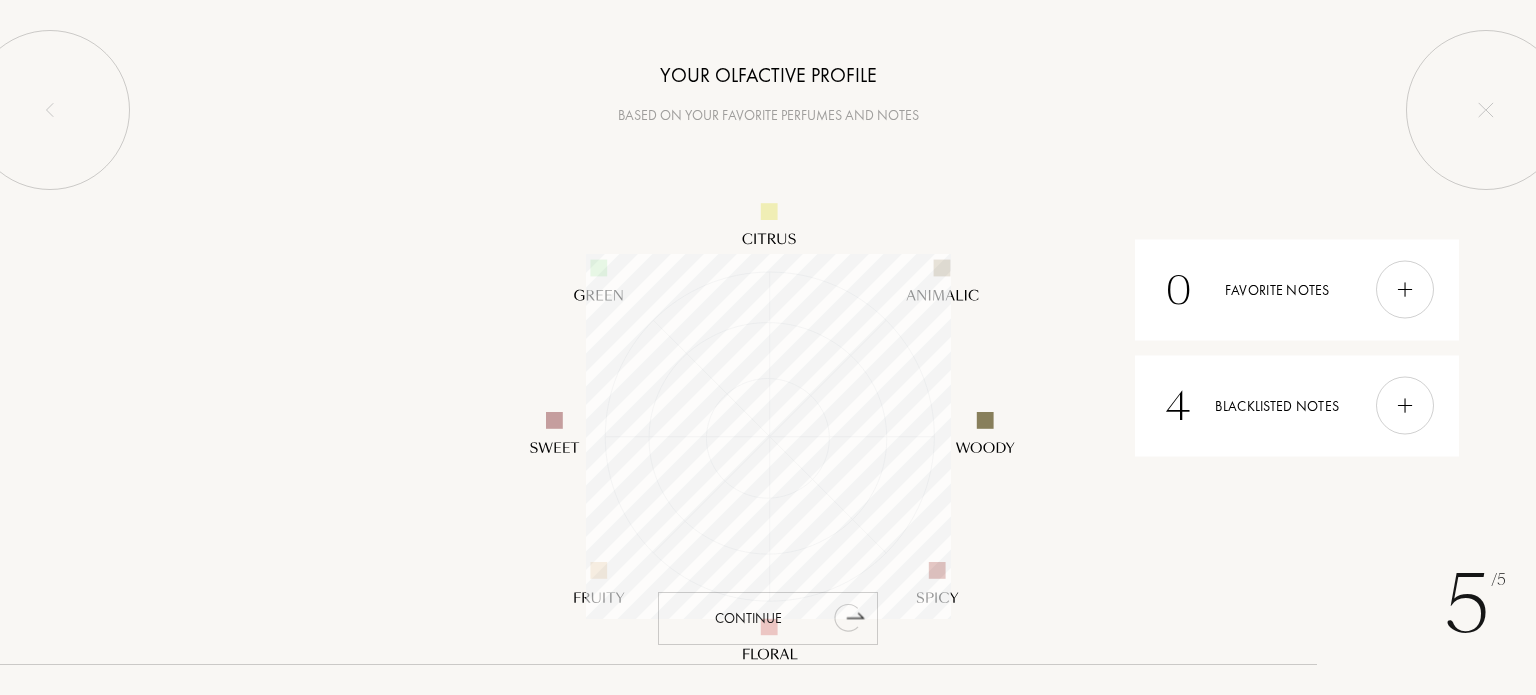 click on "Continue" at bounding box center [768, 618] 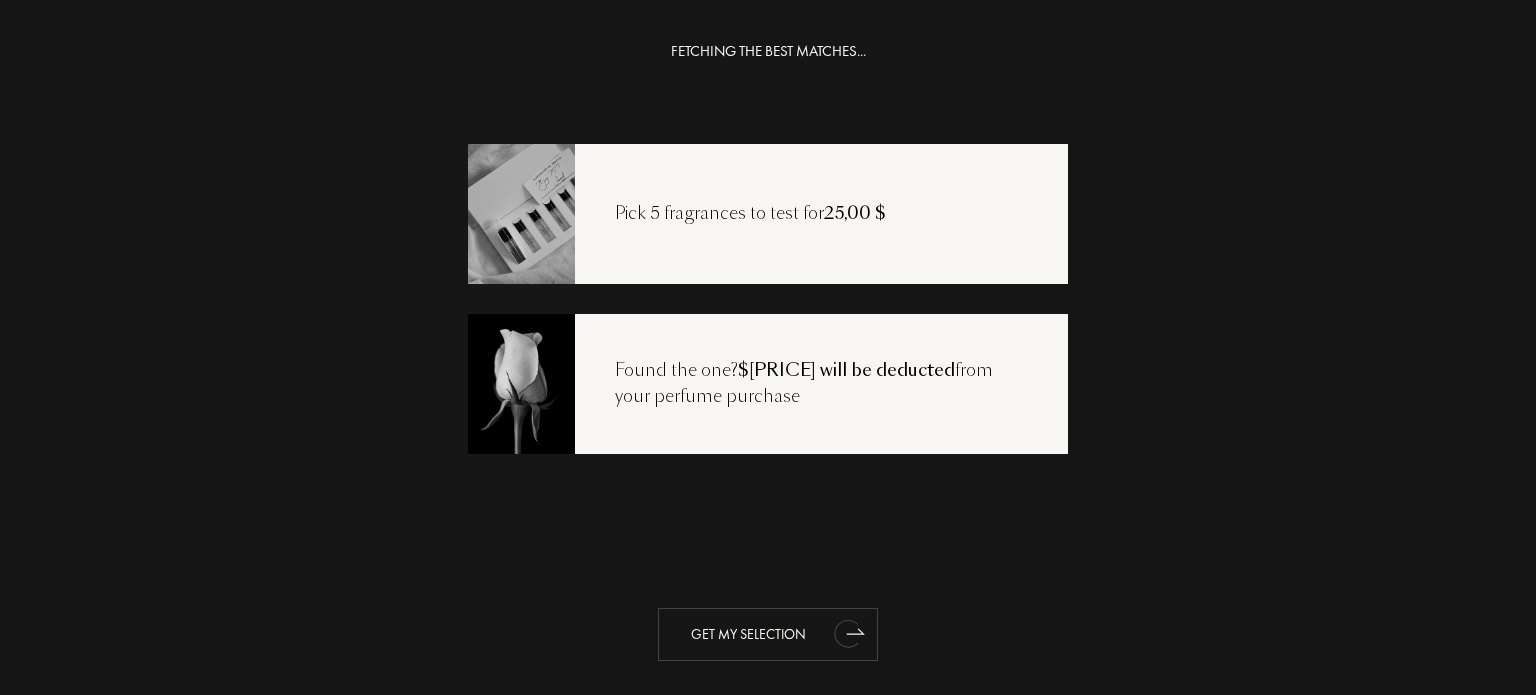 click on "Get my selection" at bounding box center [768, 634] 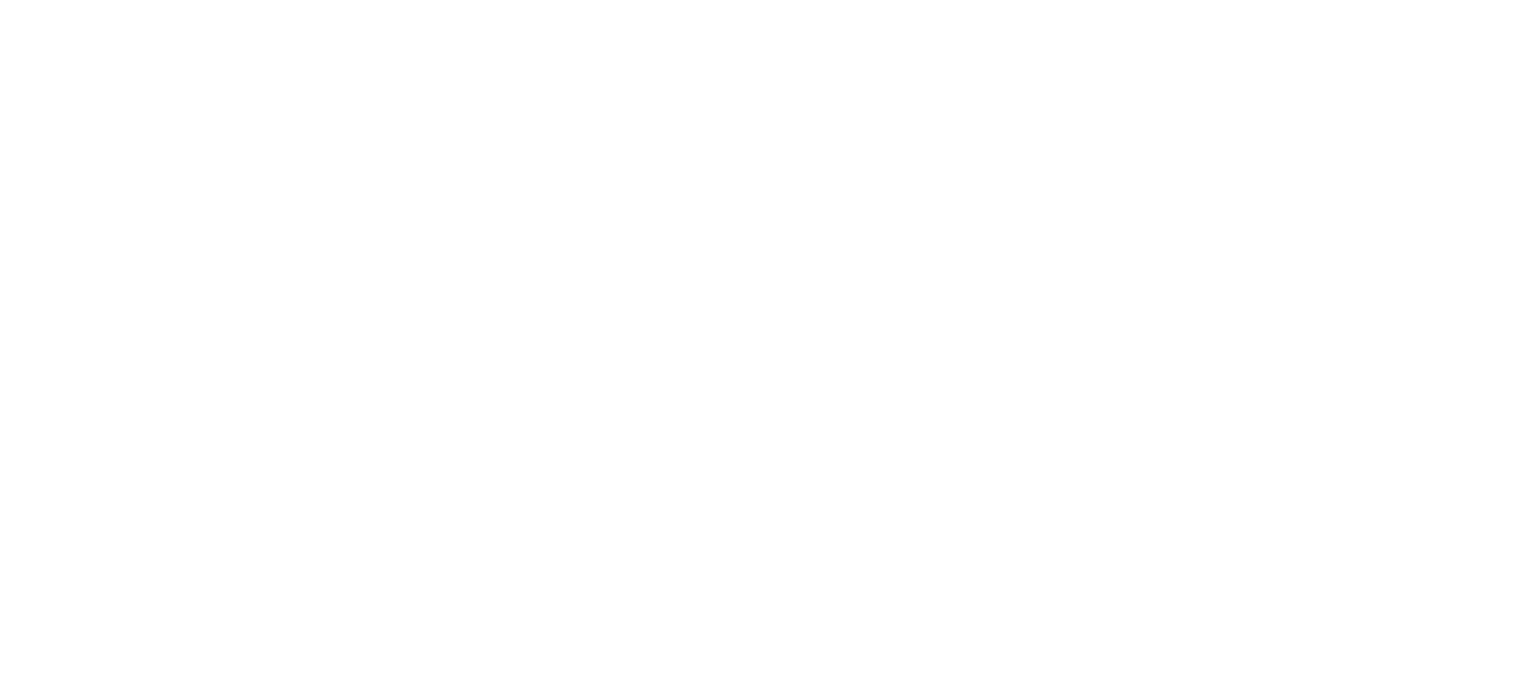 select on "US" 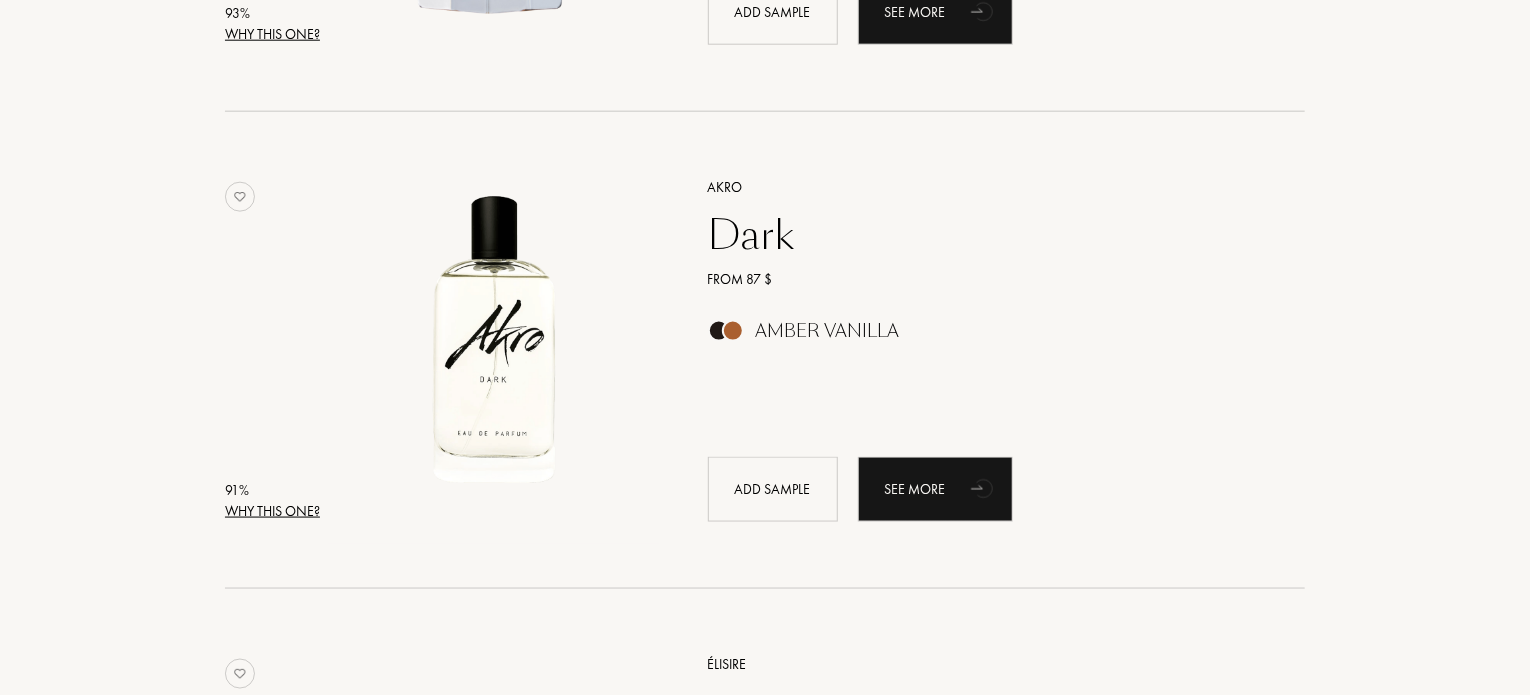 scroll, scrollTop: 1164, scrollLeft: 0, axis: vertical 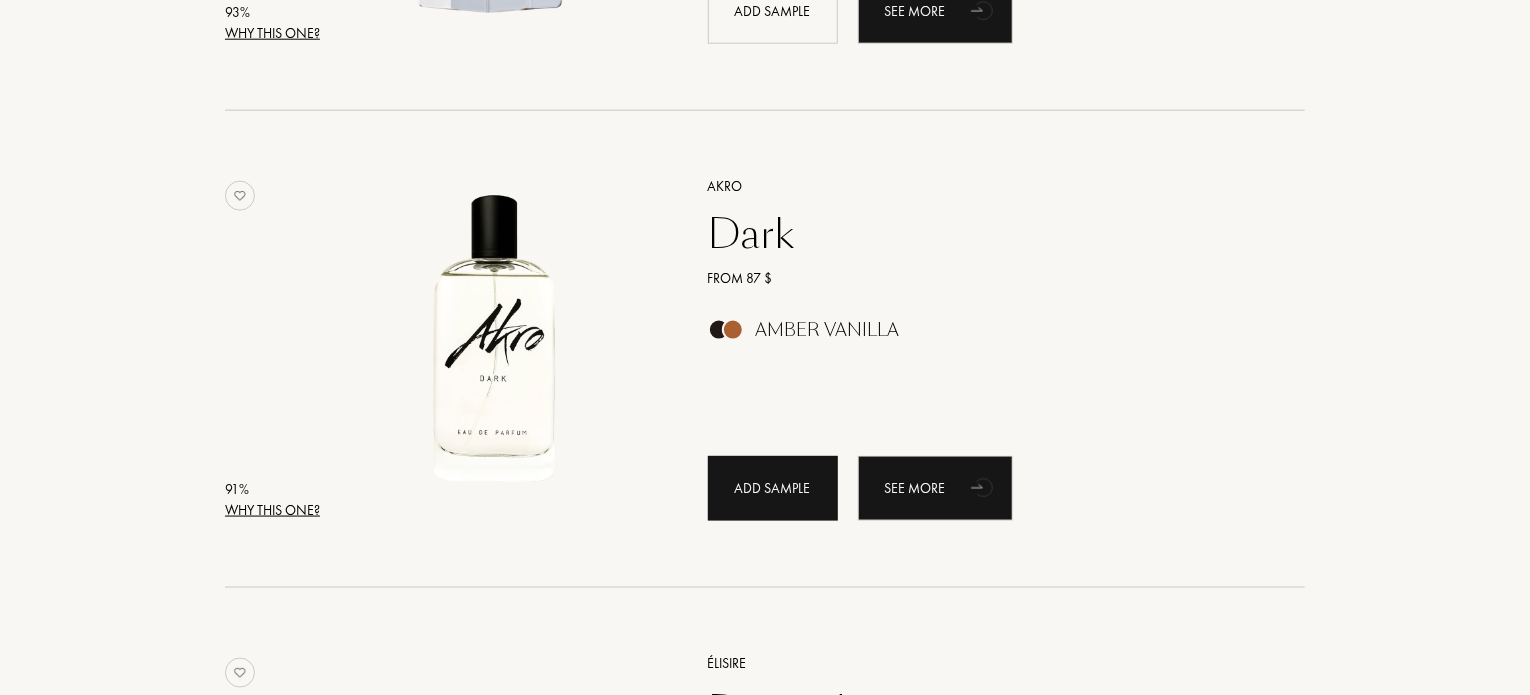 click on "Add sample" at bounding box center [773, 488] 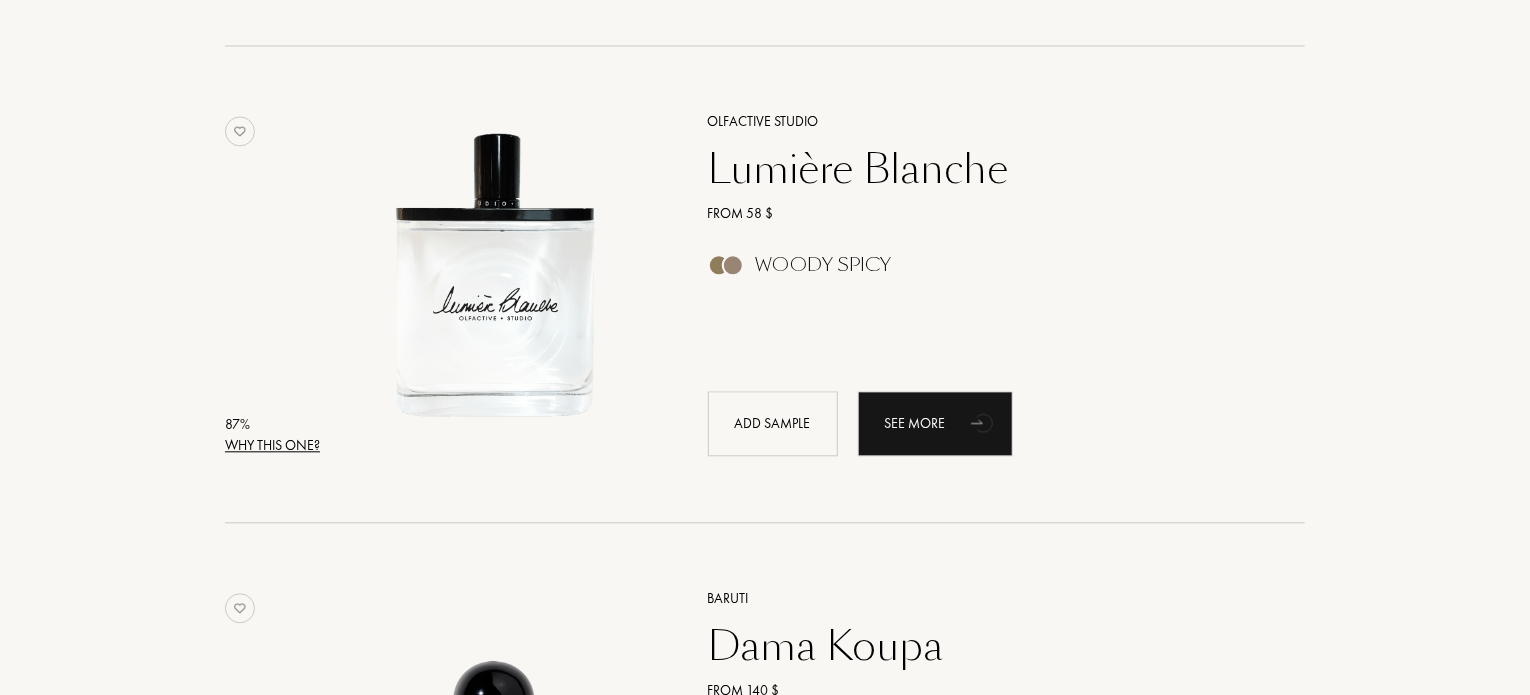 scroll, scrollTop: 2184, scrollLeft: 0, axis: vertical 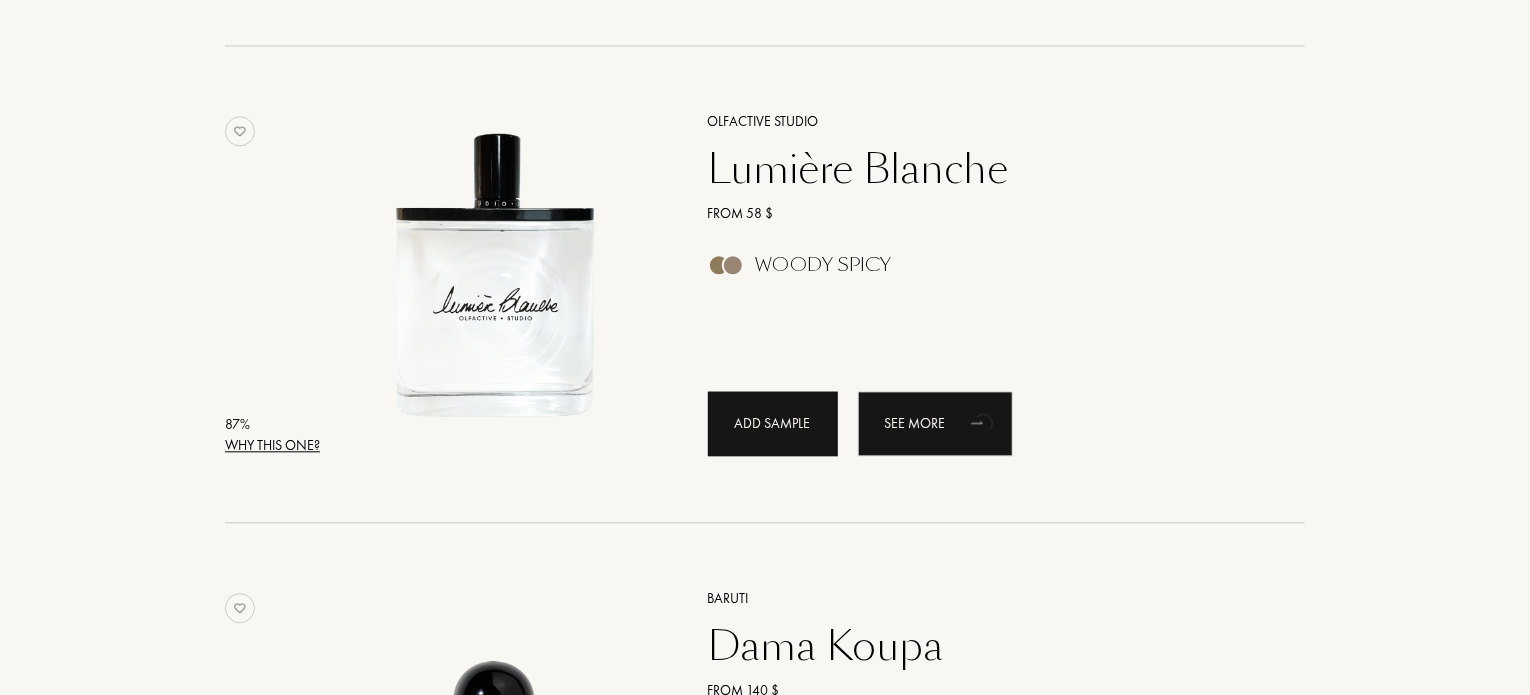click on "Add sample" at bounding box center (773, 423) 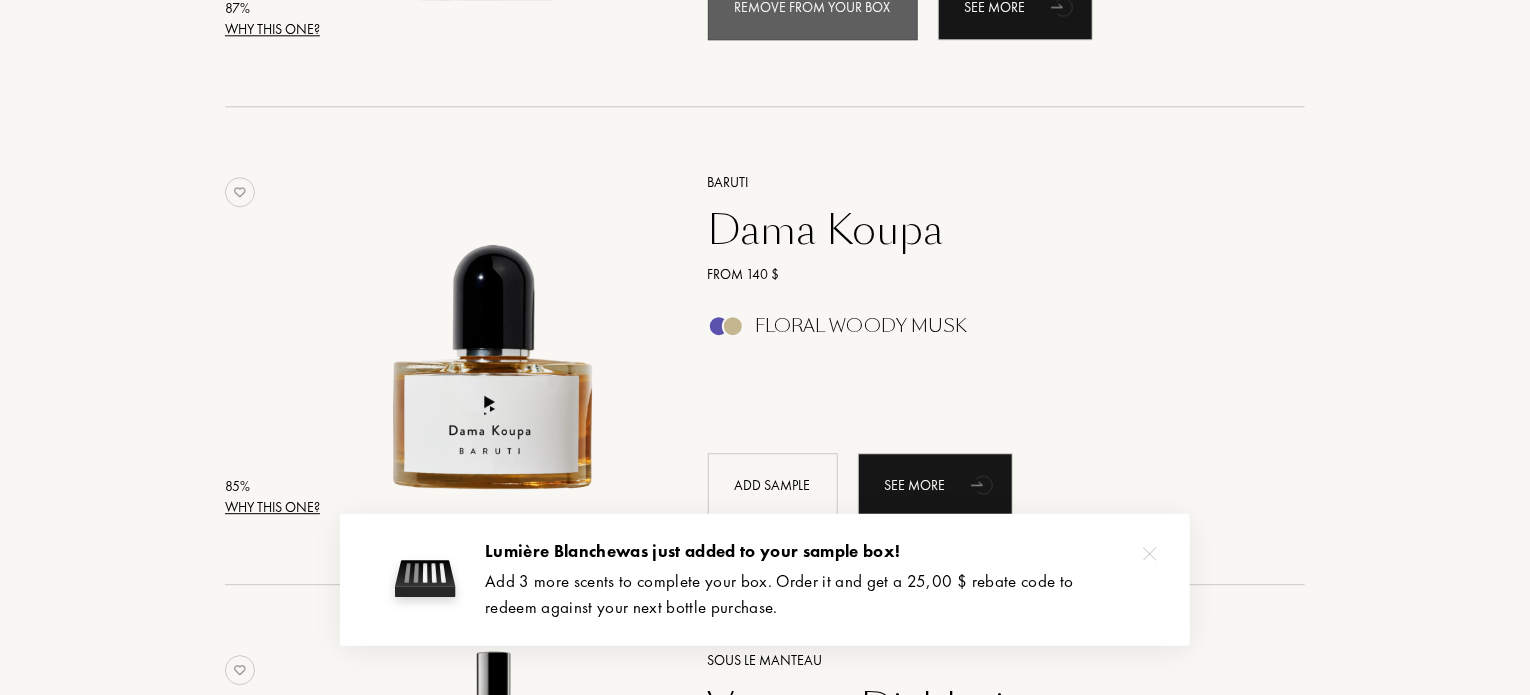 scroll, scrollTop: 2630, scrollLeft: 0, axis: vertical 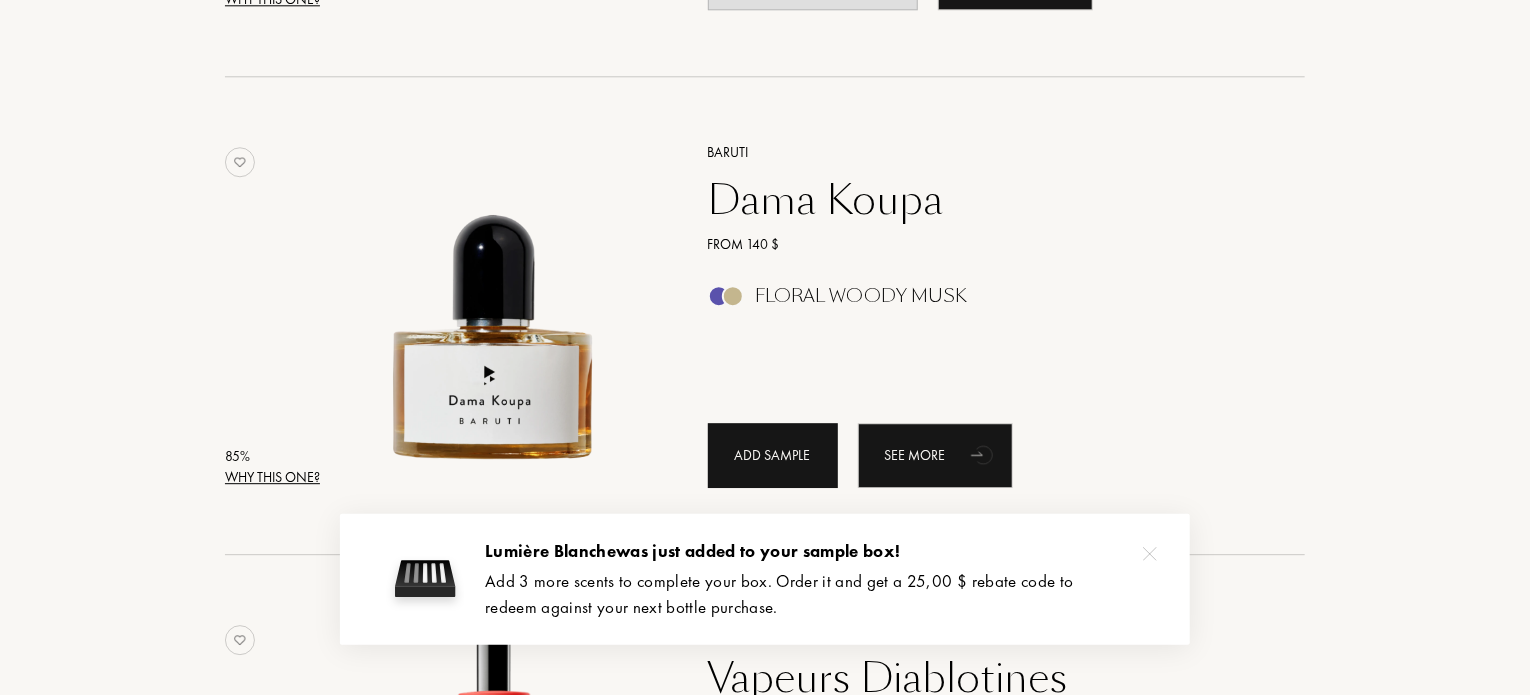 click on "Add sample" at bounding box center (773, 455) 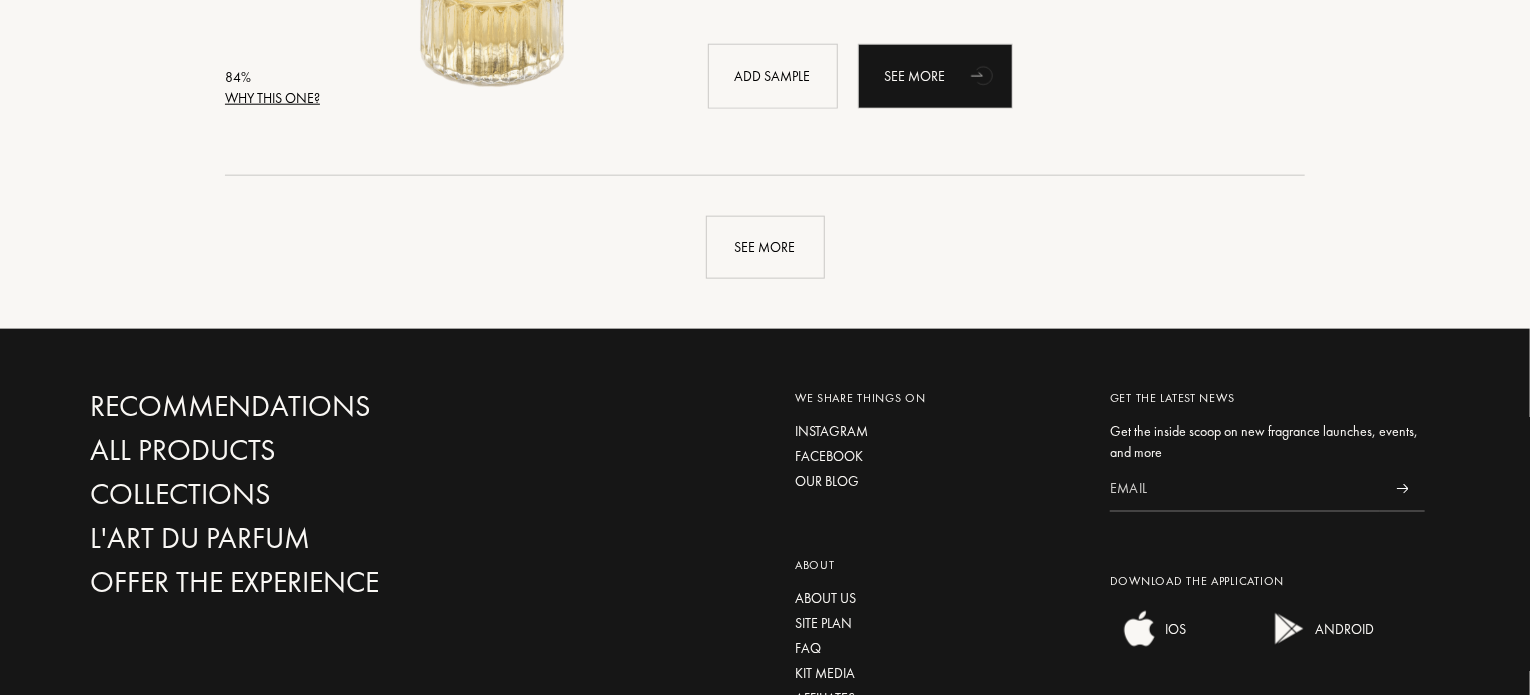 scroll, scrollTop: 4920, scrollLeft: 0, axis: vertical 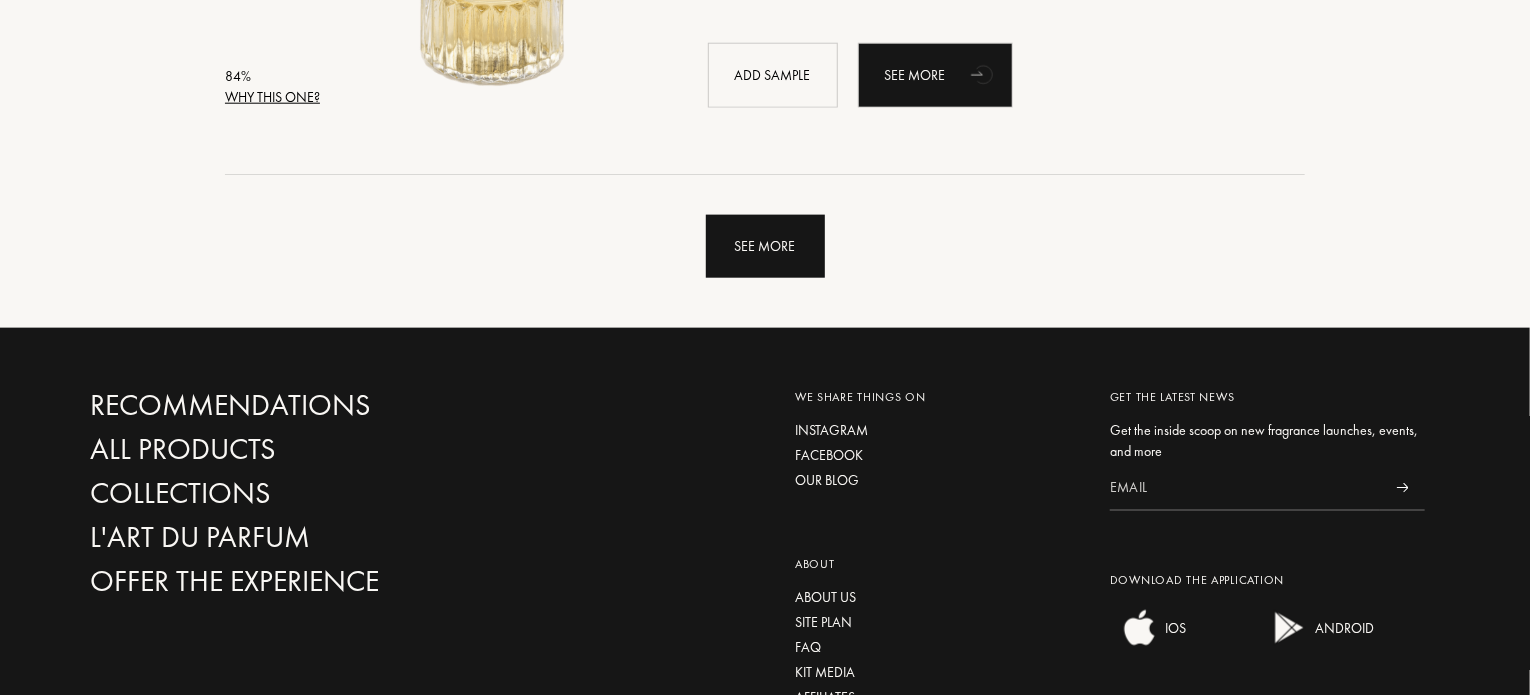 click on "See more" at bounding box center (765, 246) 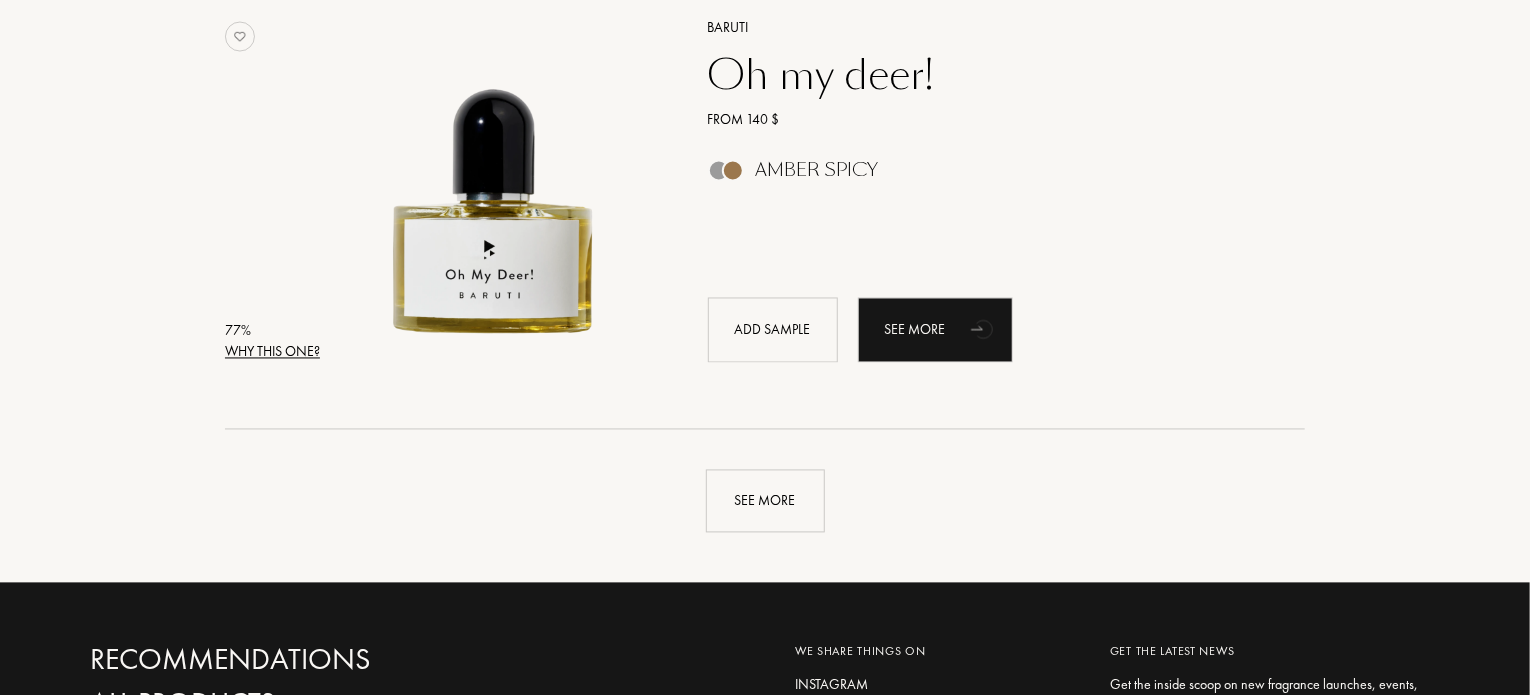 scroll, scrollTop: 9442, scrollLeft: 0, axis: vertical 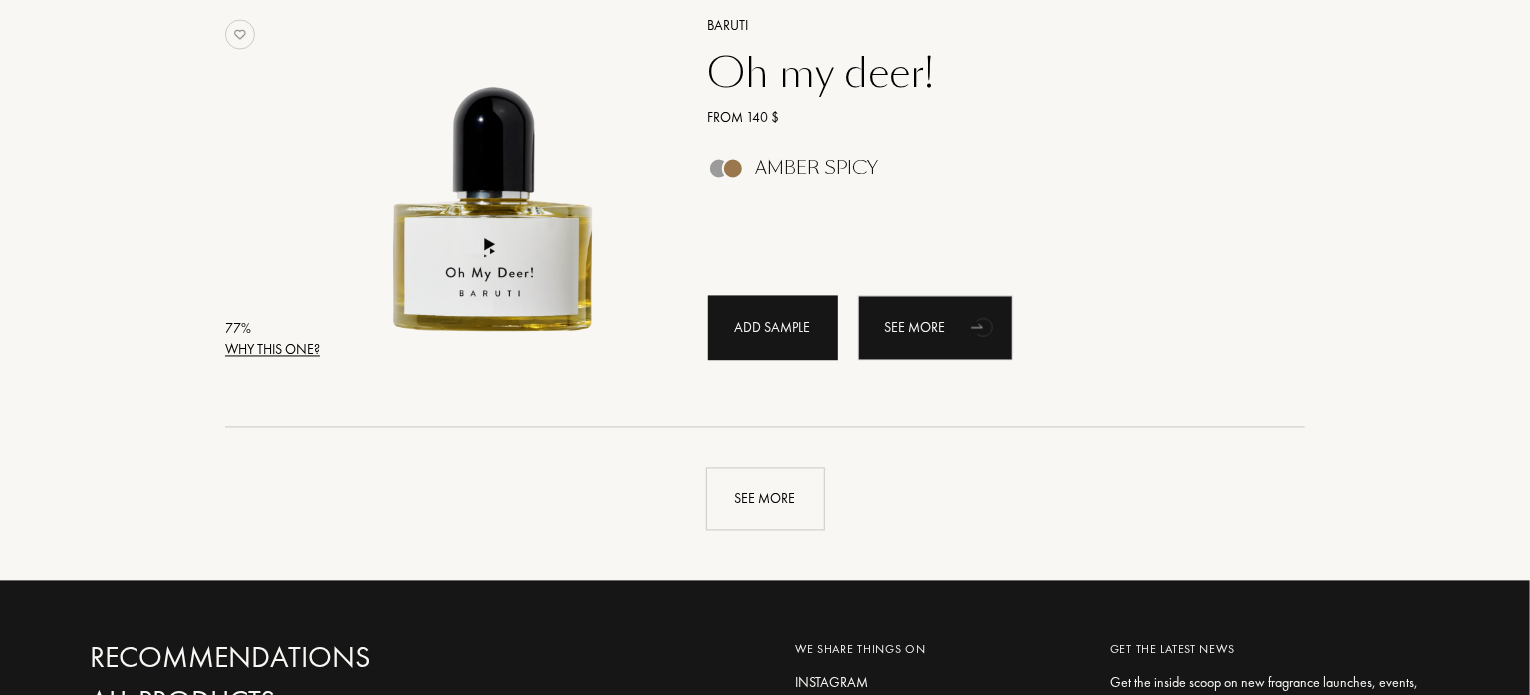 click on "Add sample" at bounding box center (773, 328) 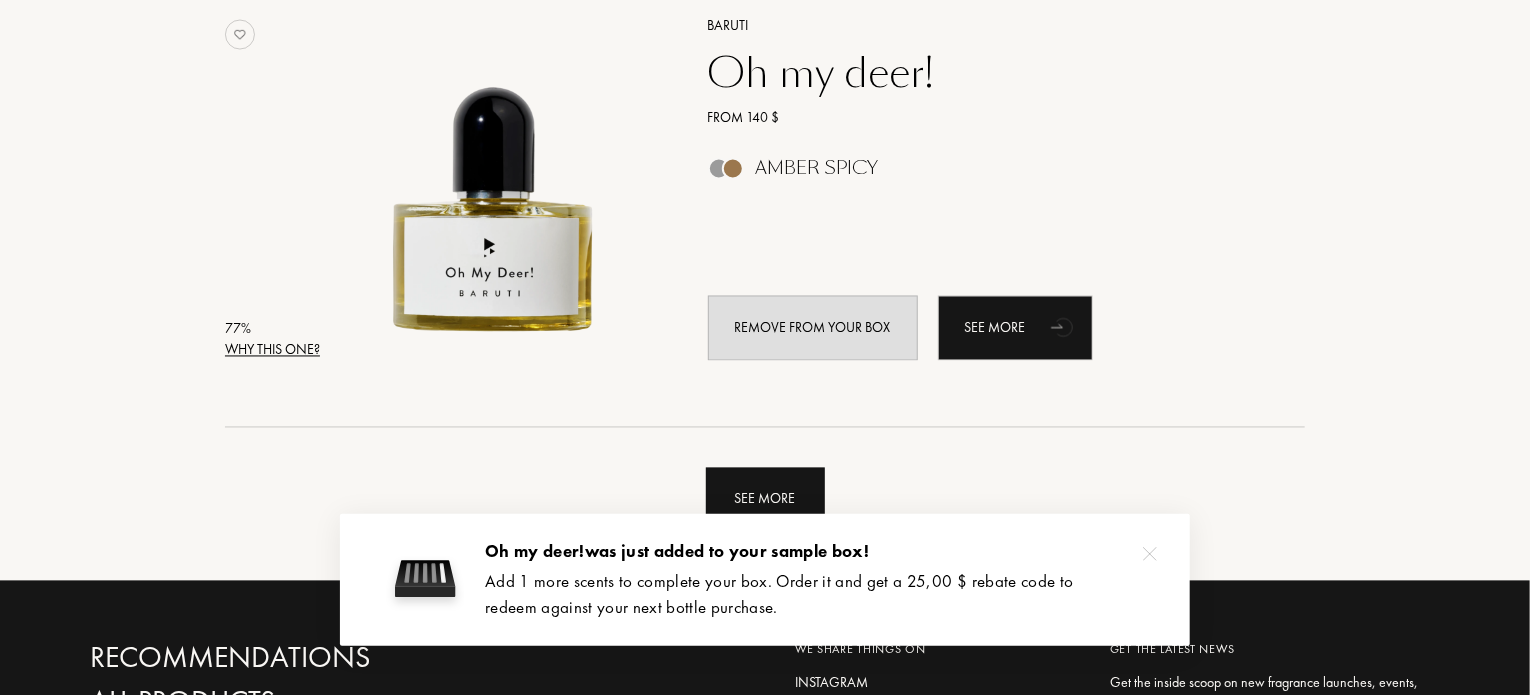 click on "See more" at bounding box center [765, 499] 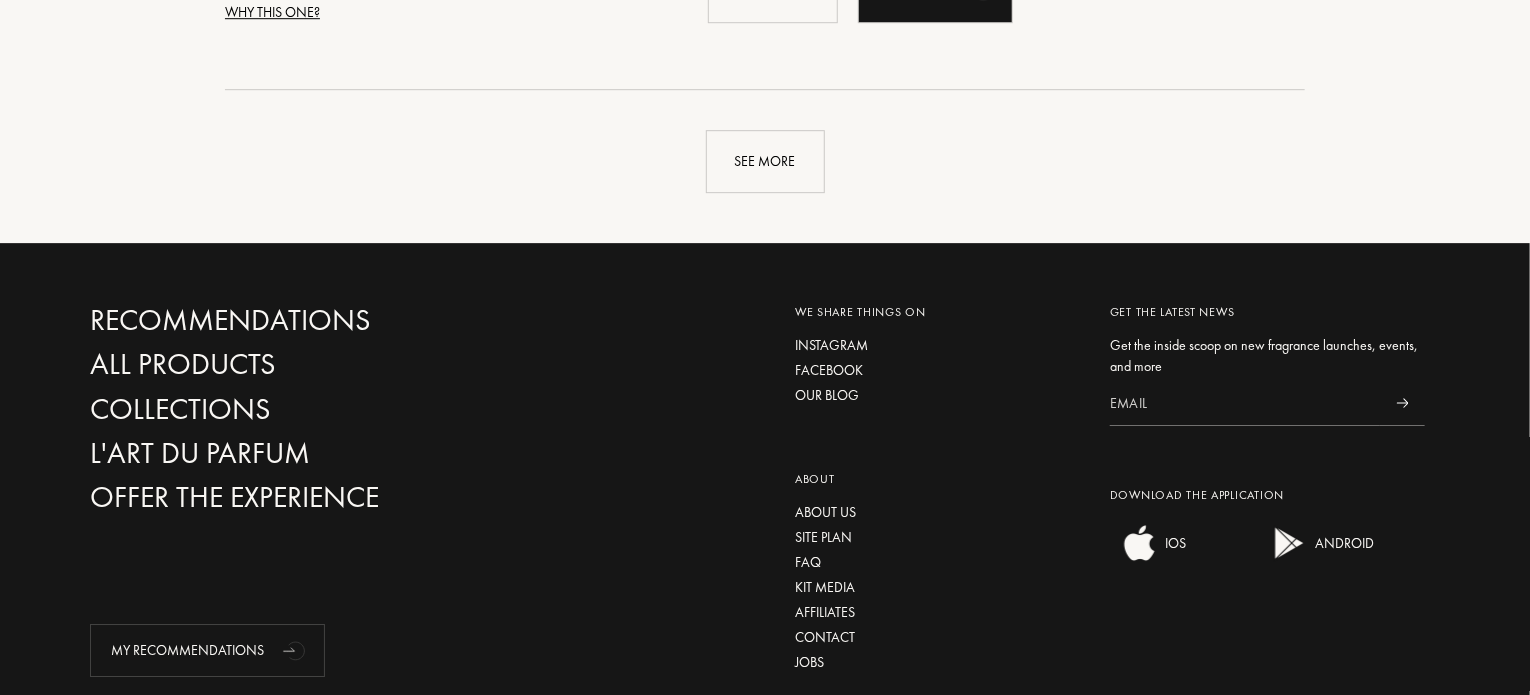 scroll, scrollTop: 14552, scrollLeft: 0, axis: vertical 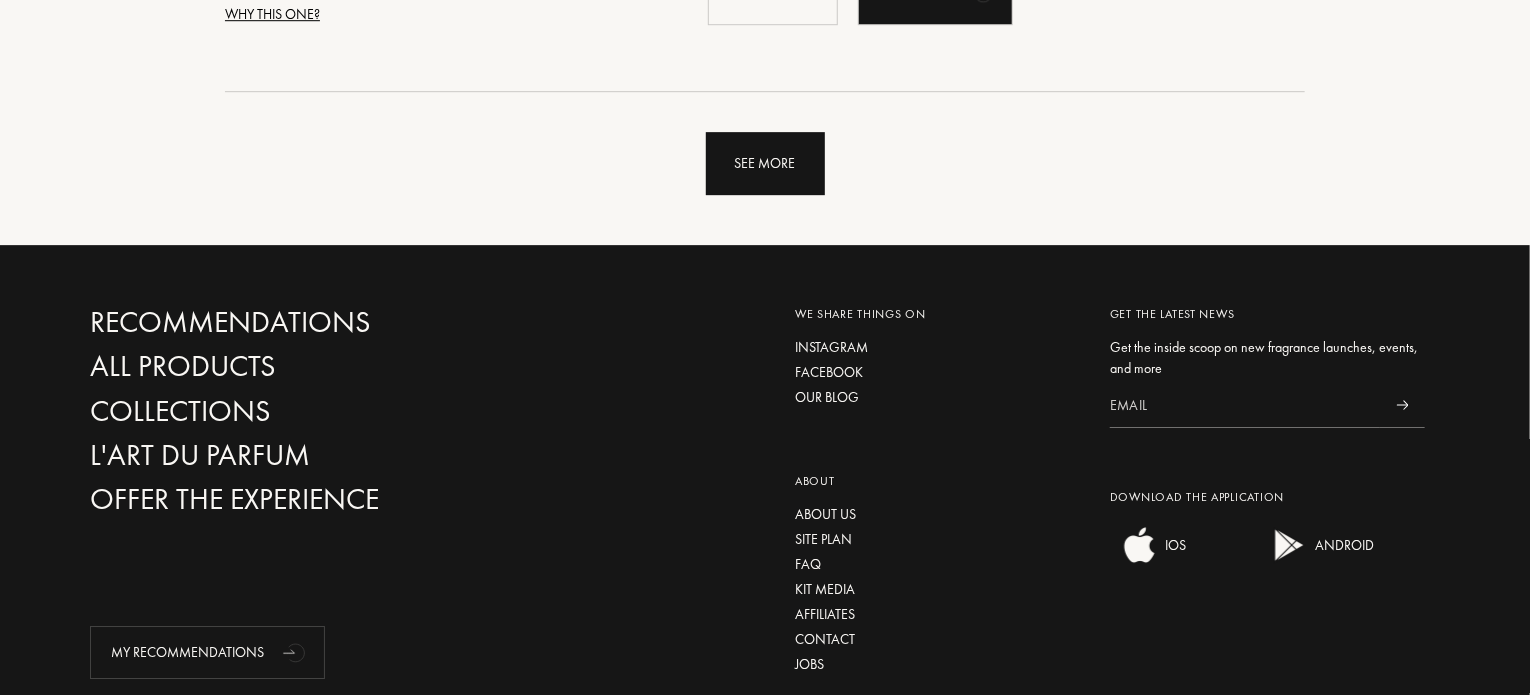 click on "See more" at bounding box center (765, 163) 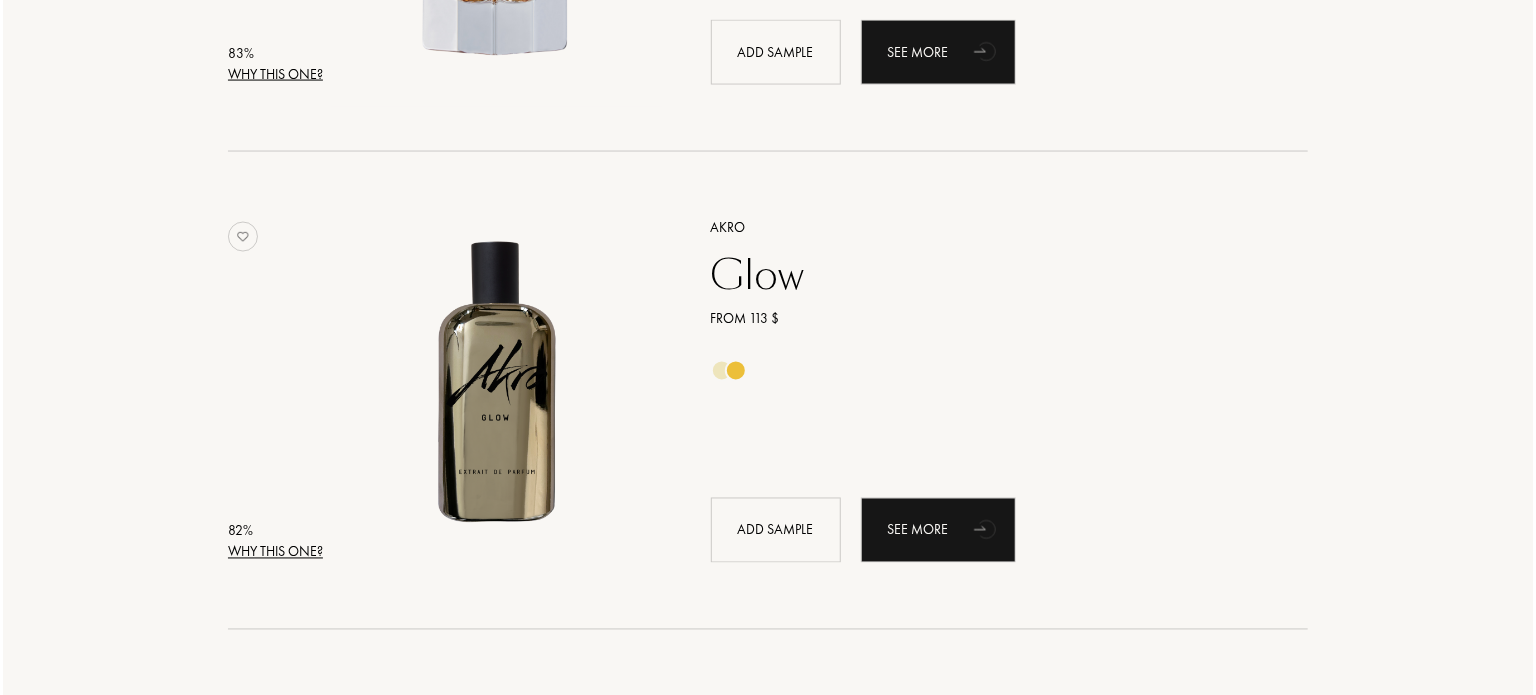 scroll, scrollTop: 5422, scrollLeft: 0, axis: vertical 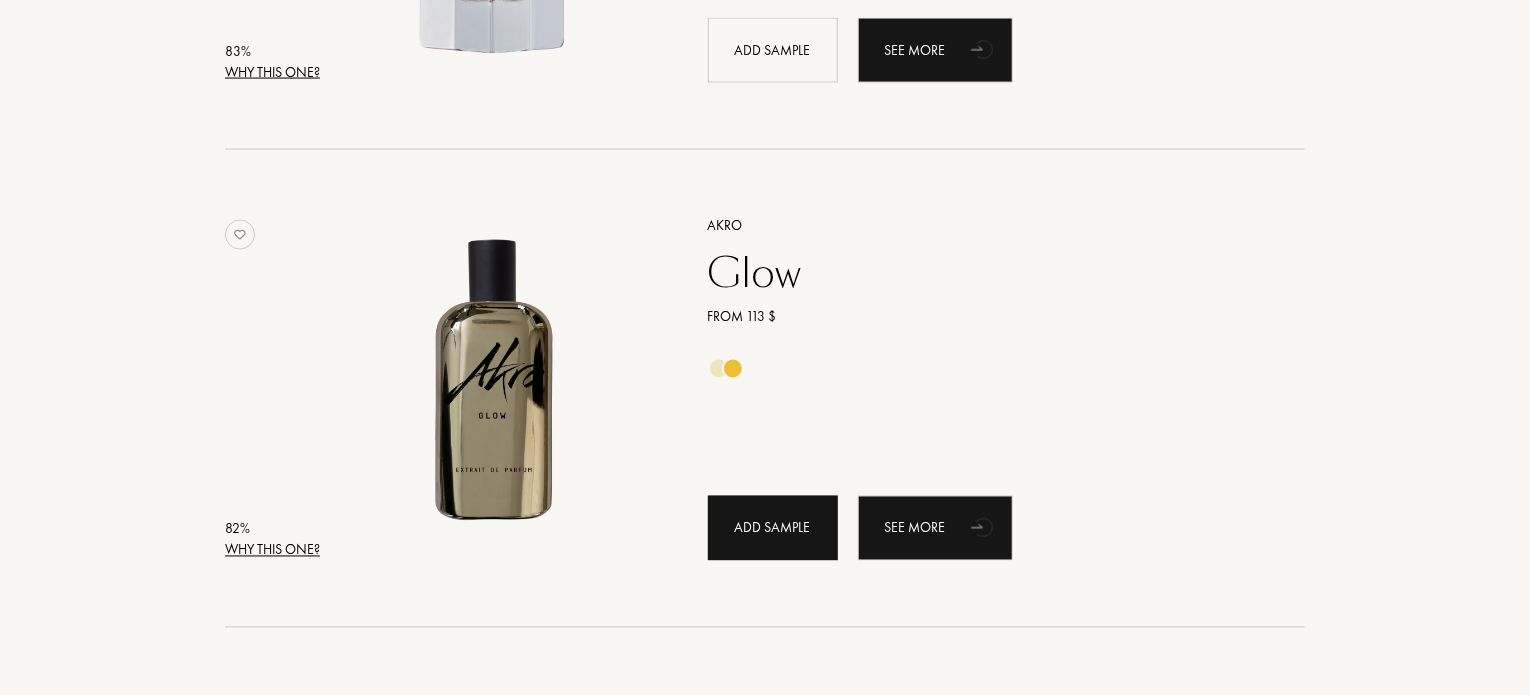 click on "Add sample" at bounding box center [773, 528] 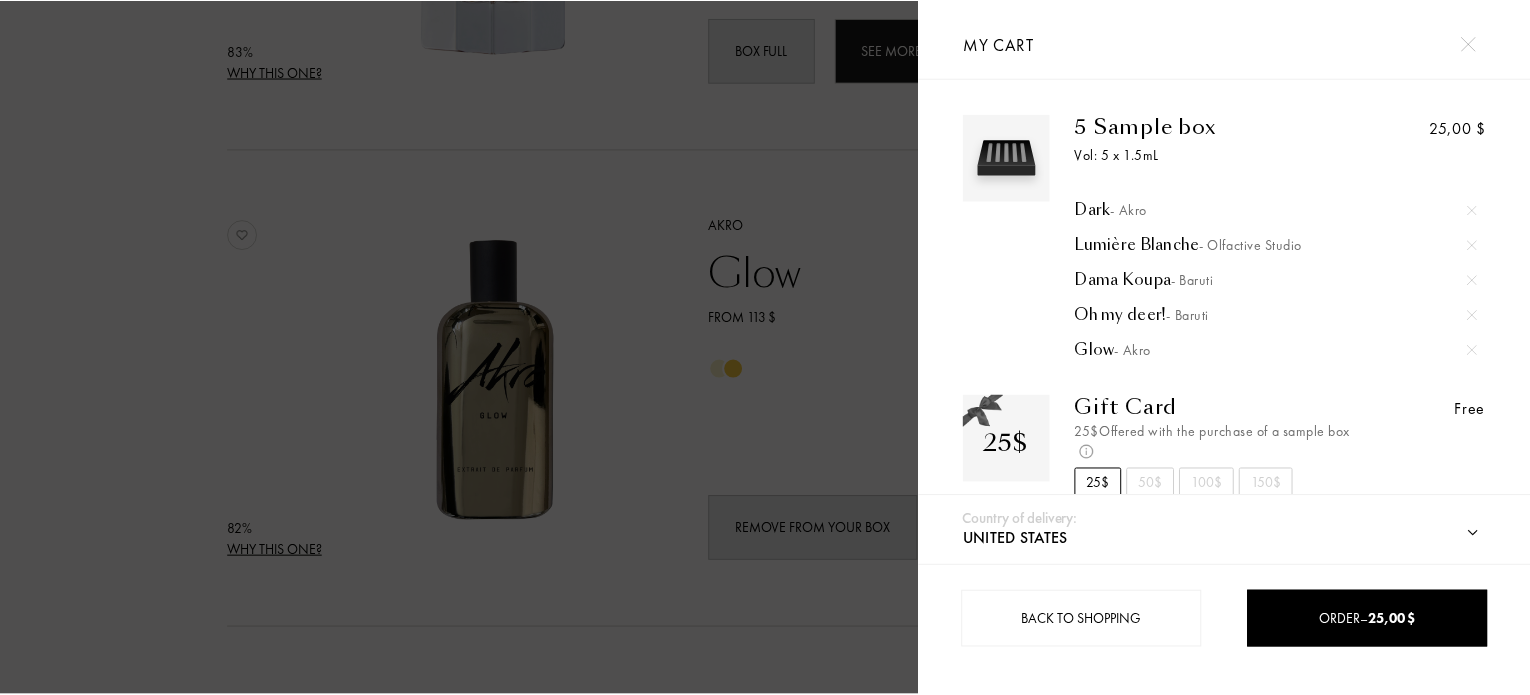 scroll, scrollTop: 22, scrollLeft: 0, axis: vertical 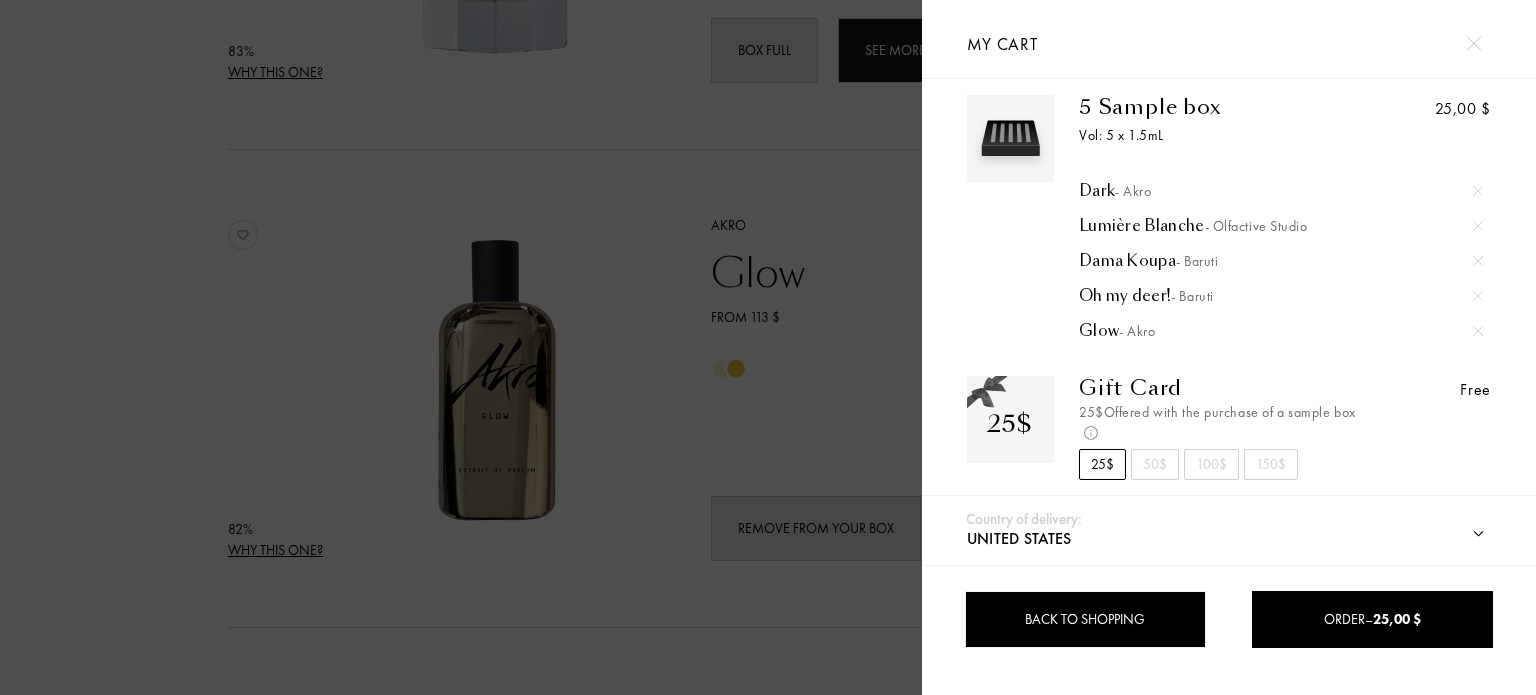 click on "Back to shopping" at bounding box center [1085, 619] 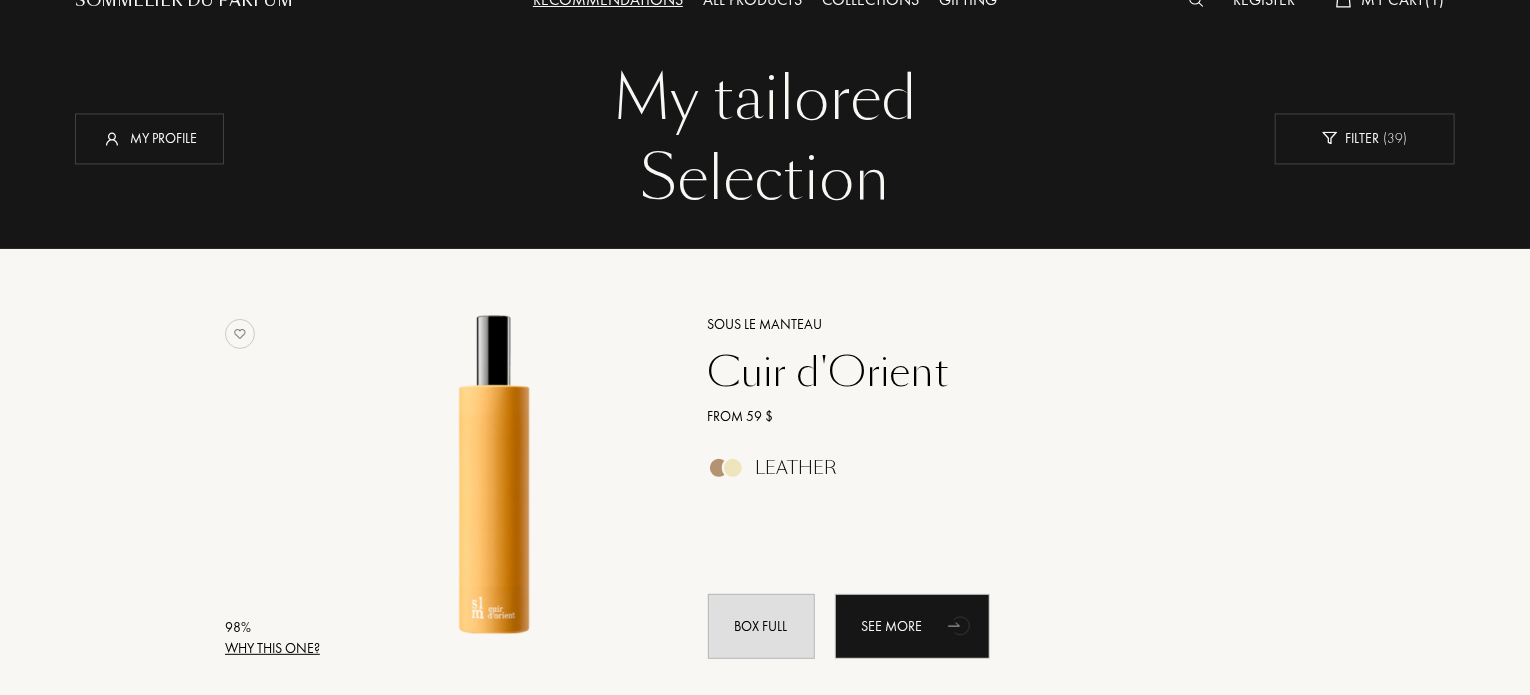 scroll, scrollTop: 0, scrollLeft: 0, axis: both 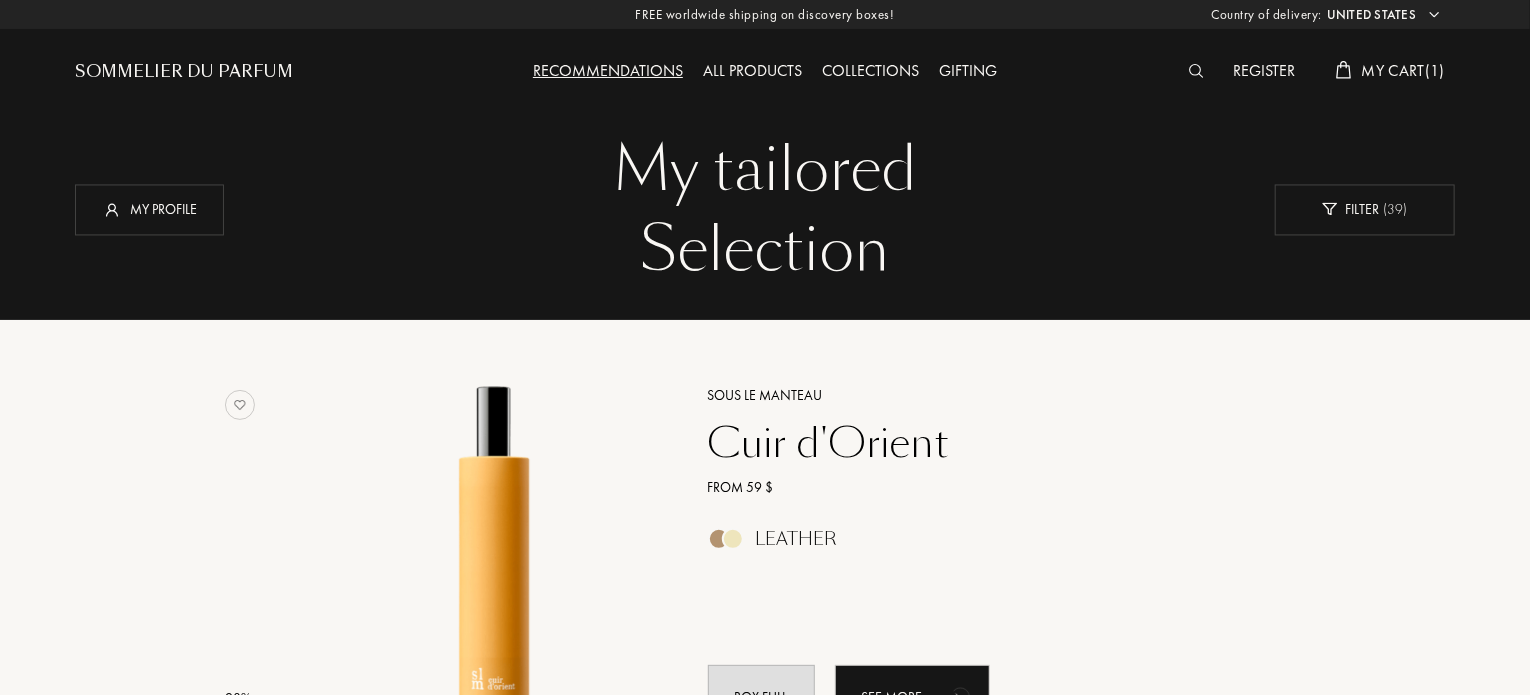 click on "Collections" at bounding box center [870, 72] 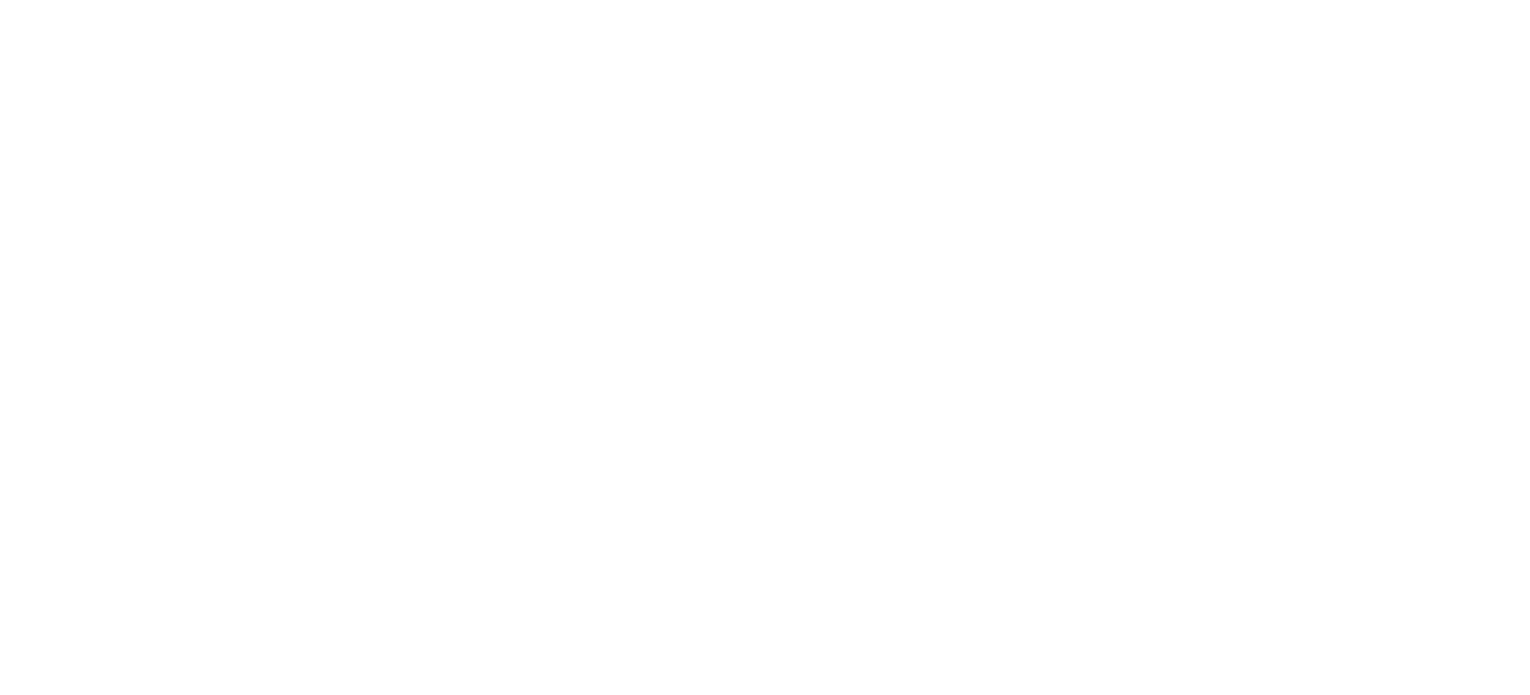 select on "US" 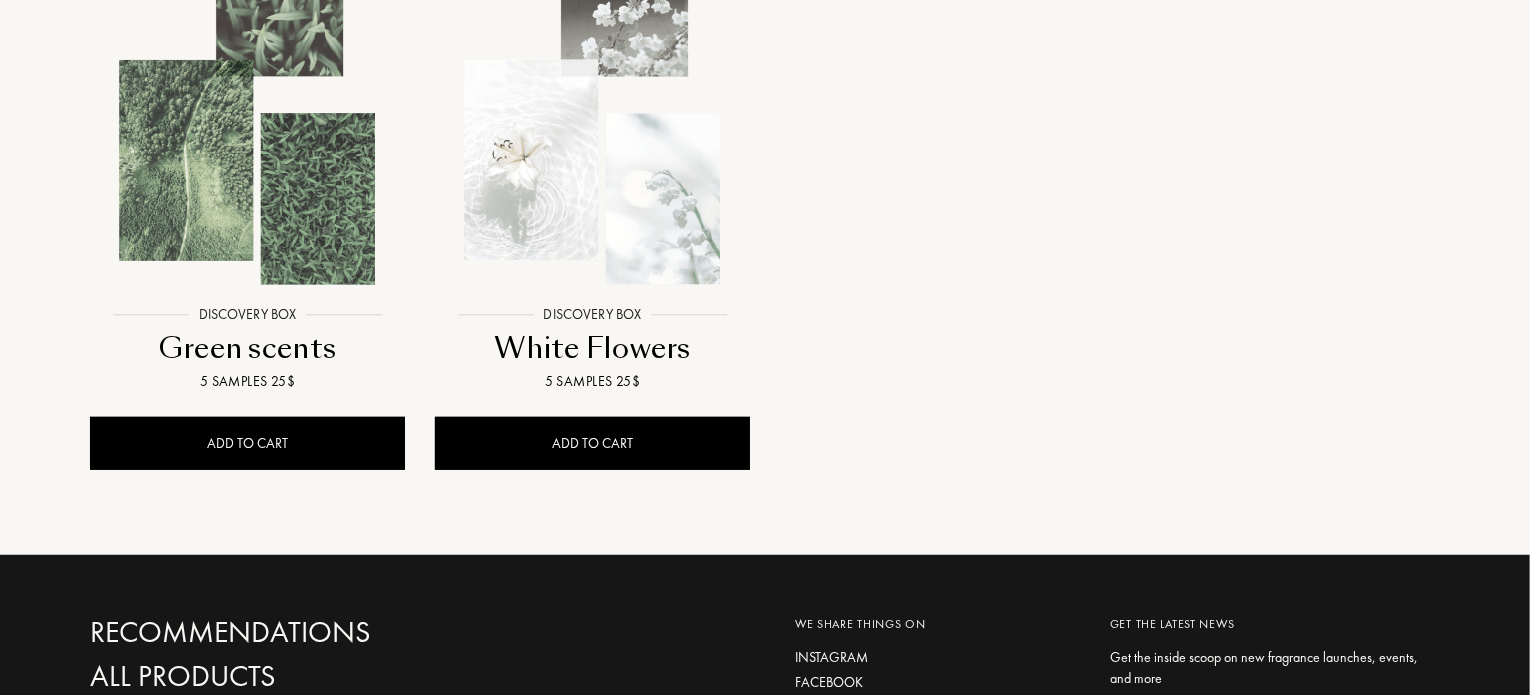 scroll, scrollTop: 0, scrollLeft: 0, axis: both 